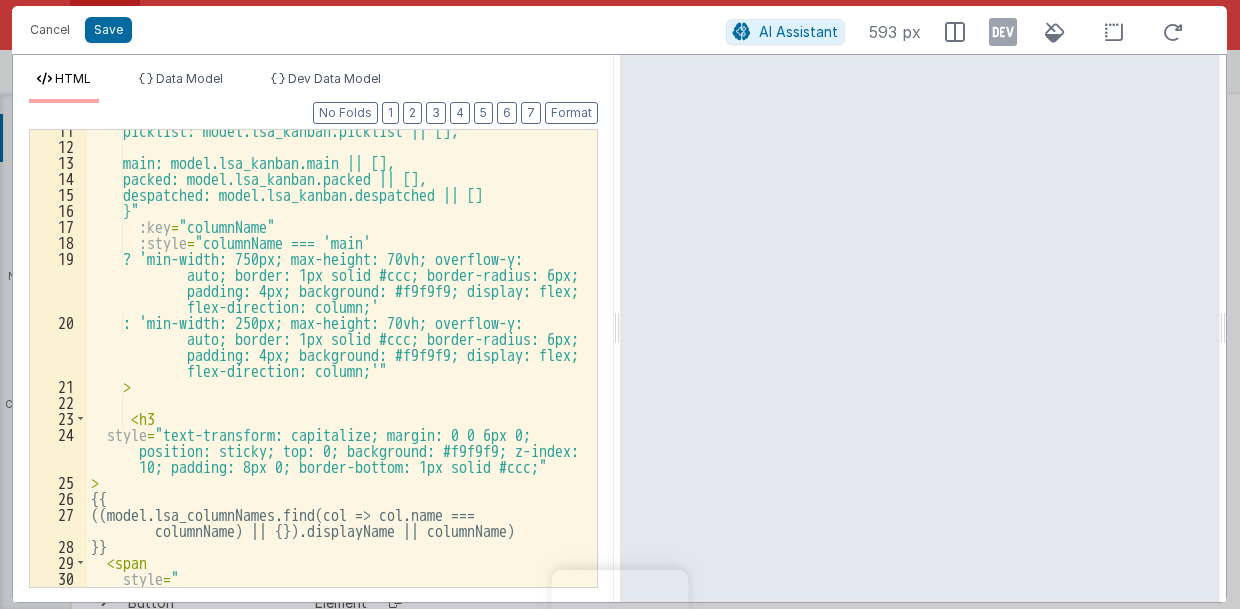 scroll, scrollTop: 0, scrollLeft: 0, axis: both 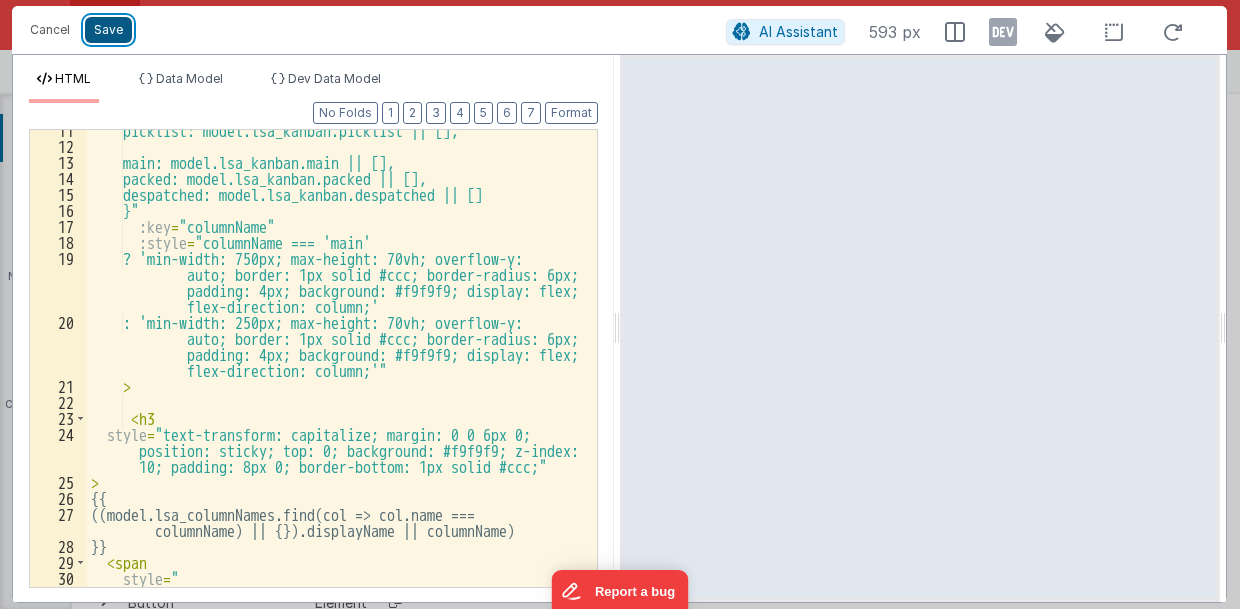 click on "Save" at bounding box center (108, 30) 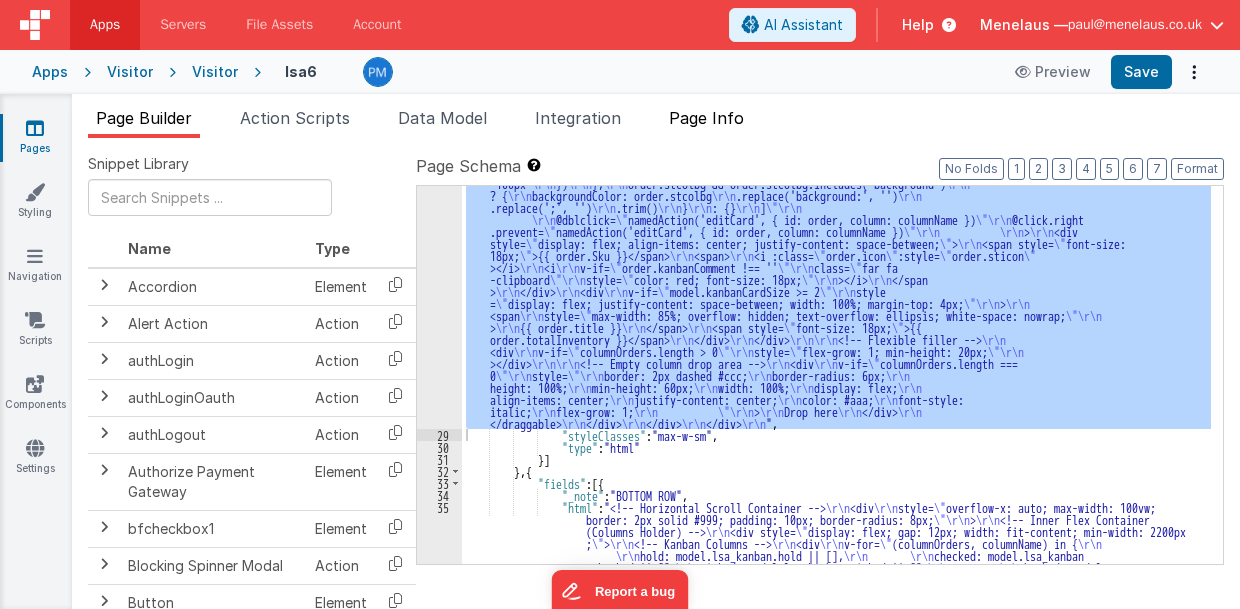 click on "Page Info" at bounding box center (706, 118) 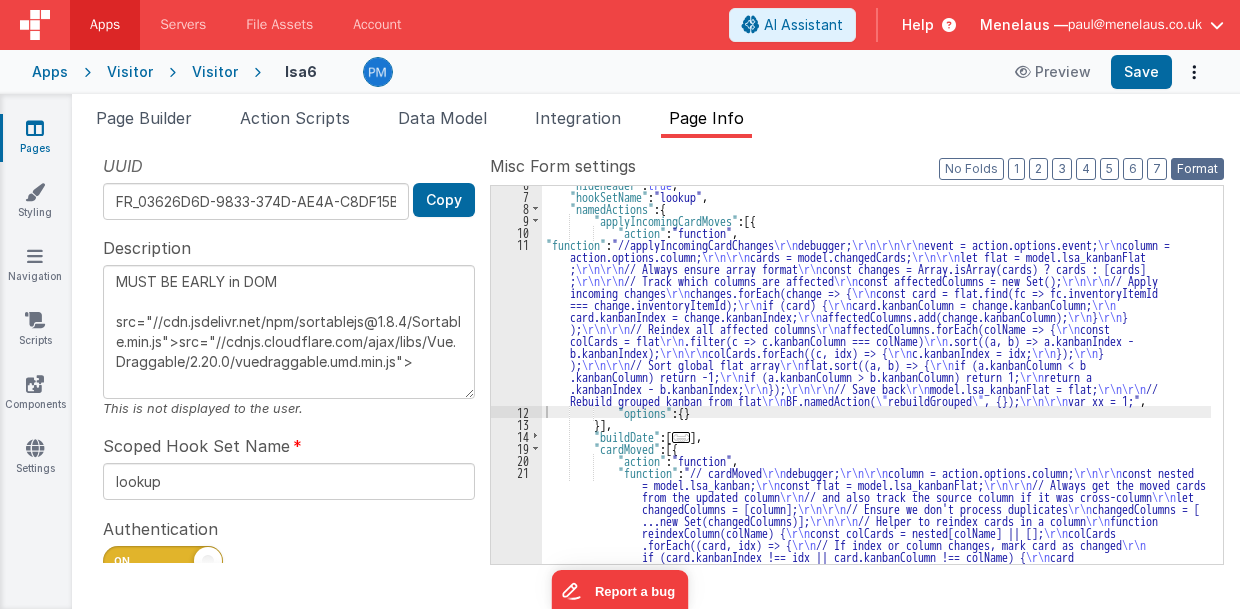 click on "Format" at bounding box center [1197, 169] 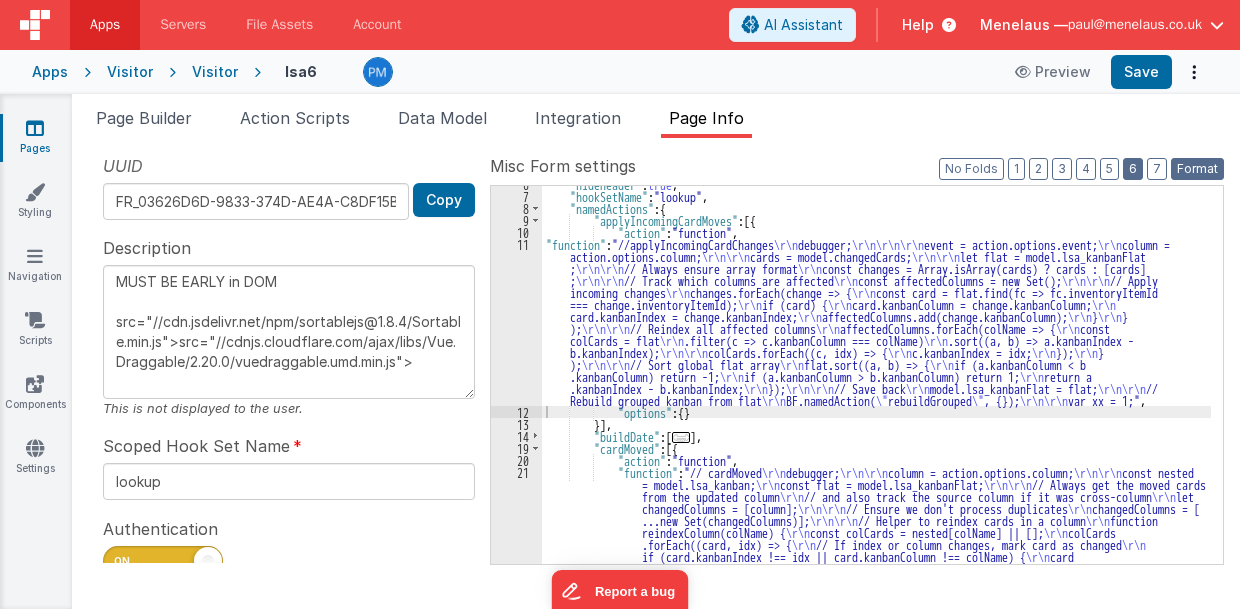 type on "MUST BE EARLY in DOM
src="//cdn.jsdelivr.net/npm/sortablejs@1.8.4/Sortable.min.js">src="//cdnjs.cloudflare.com/ajax/libs/Vue.Draggable/2.20.0/vuedraggable.umd.min.js">" 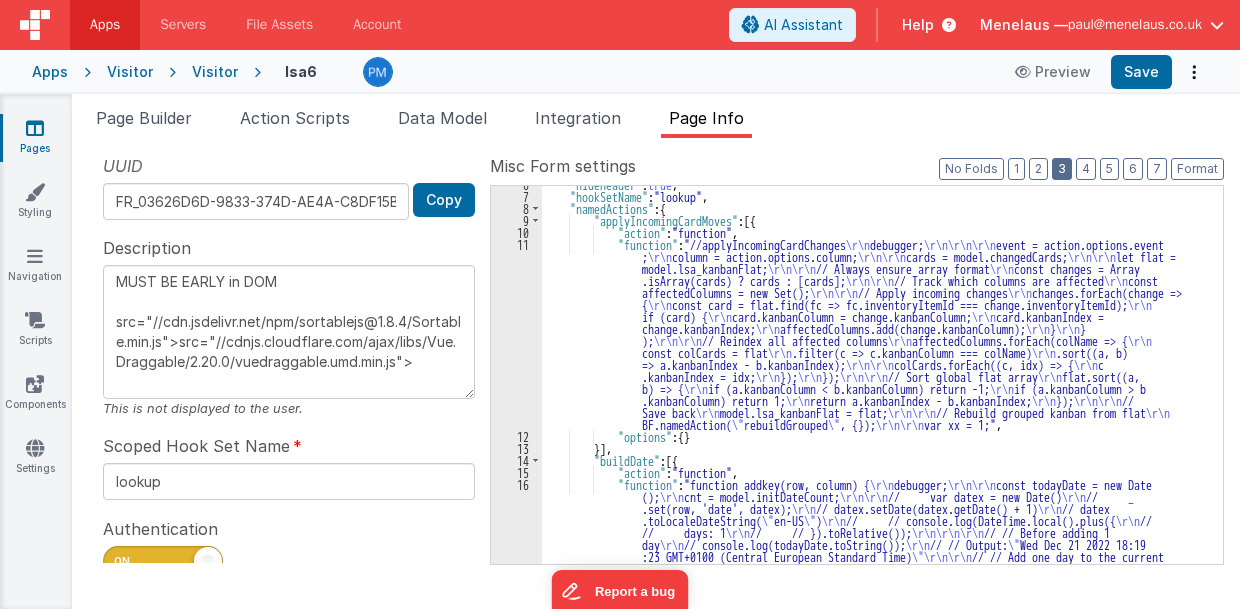click on "3" at bounding box center [1062, 169] 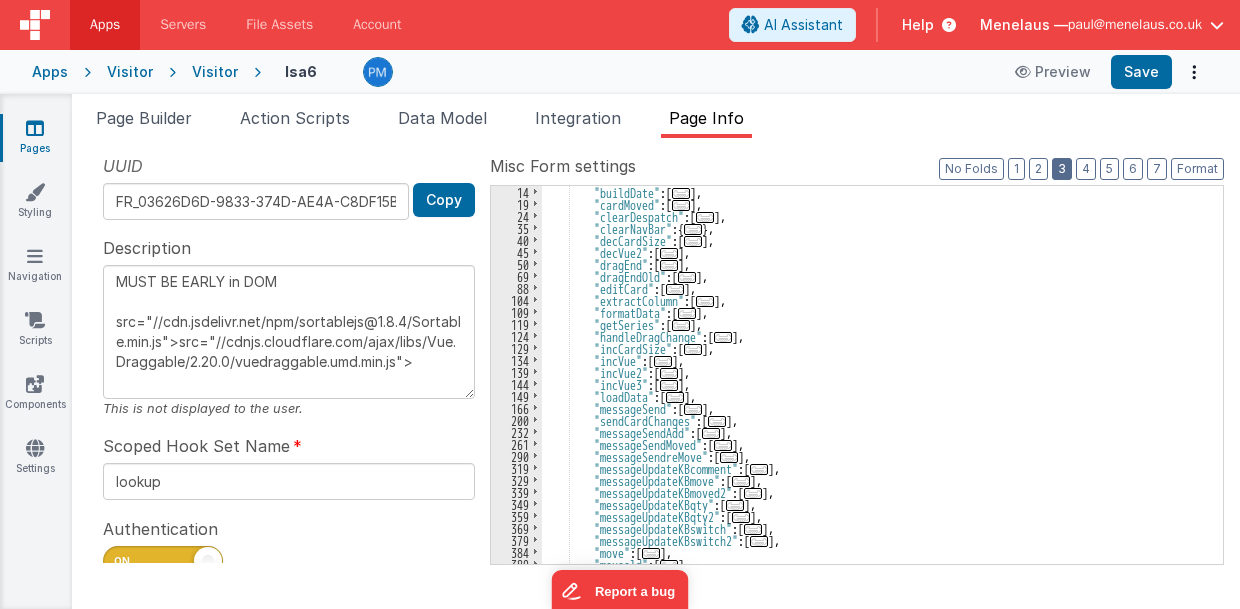 scroll, scrollTop: 160, scrollLeft: 0, axis: vertical 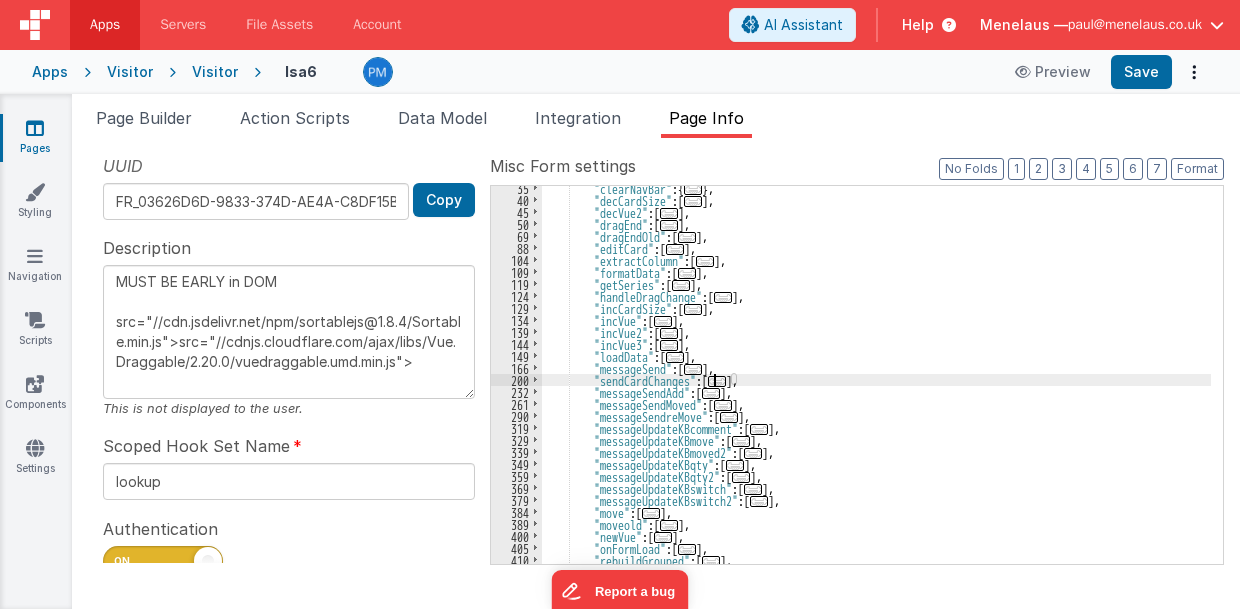 click on "..." at bounding box center (717, 381) 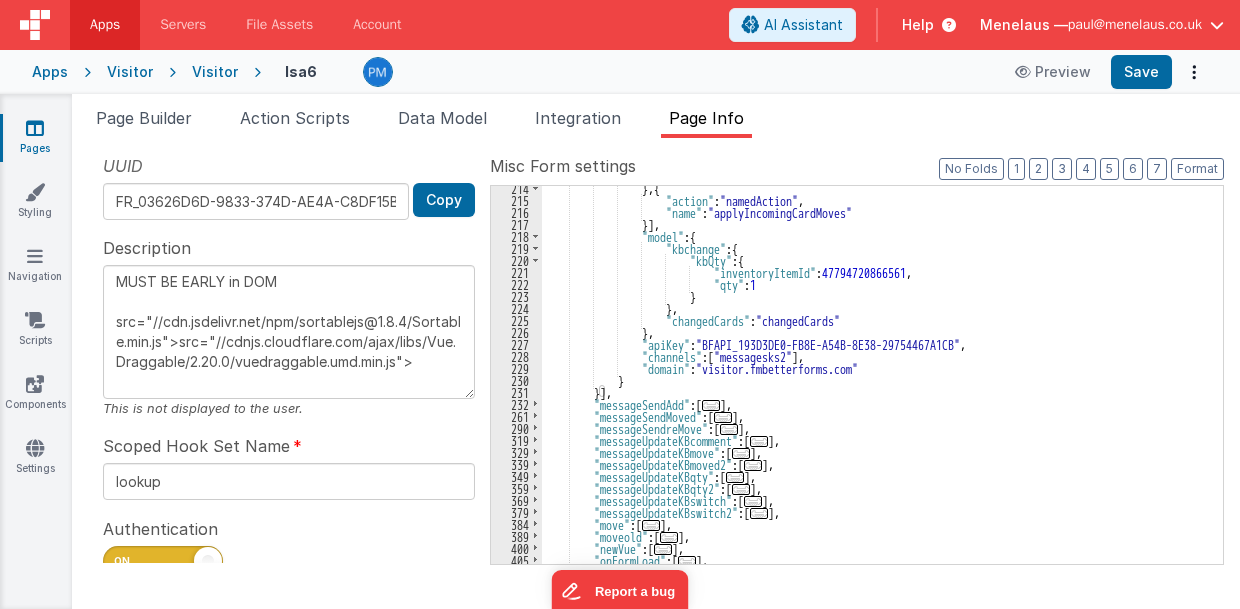 scroll, scrollTop: 560, scrollLeft: 0, axis: vertical 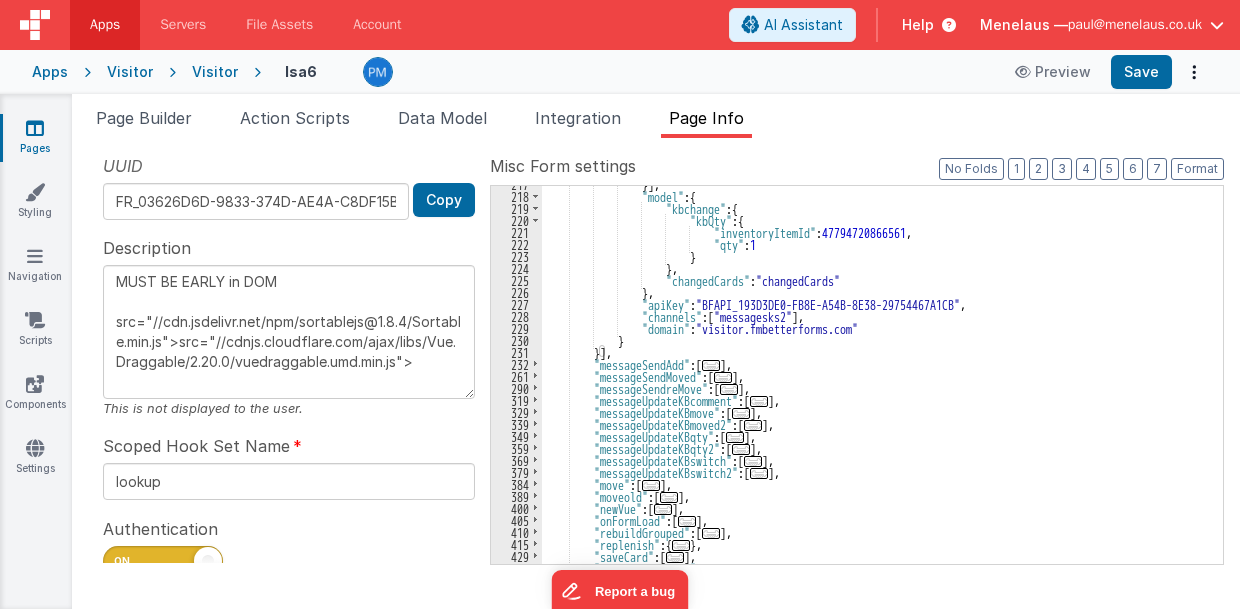 click on "..." at bounding box center [651, 485] 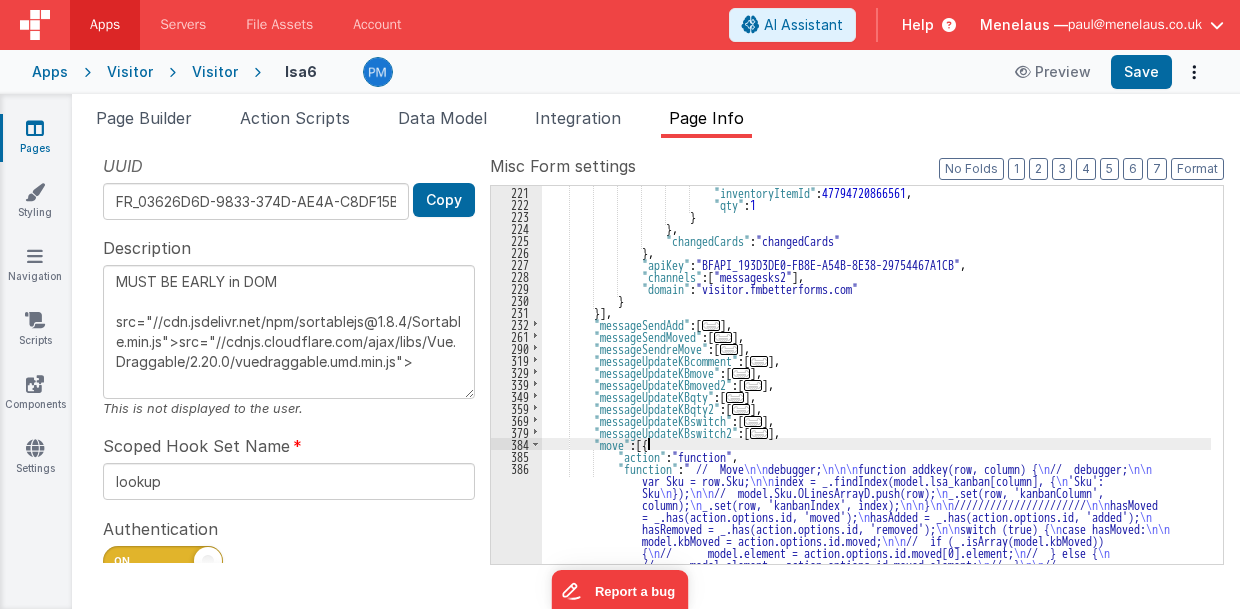 scroll, scrollTop: 760, scrollLeft: 0, axis: vertical 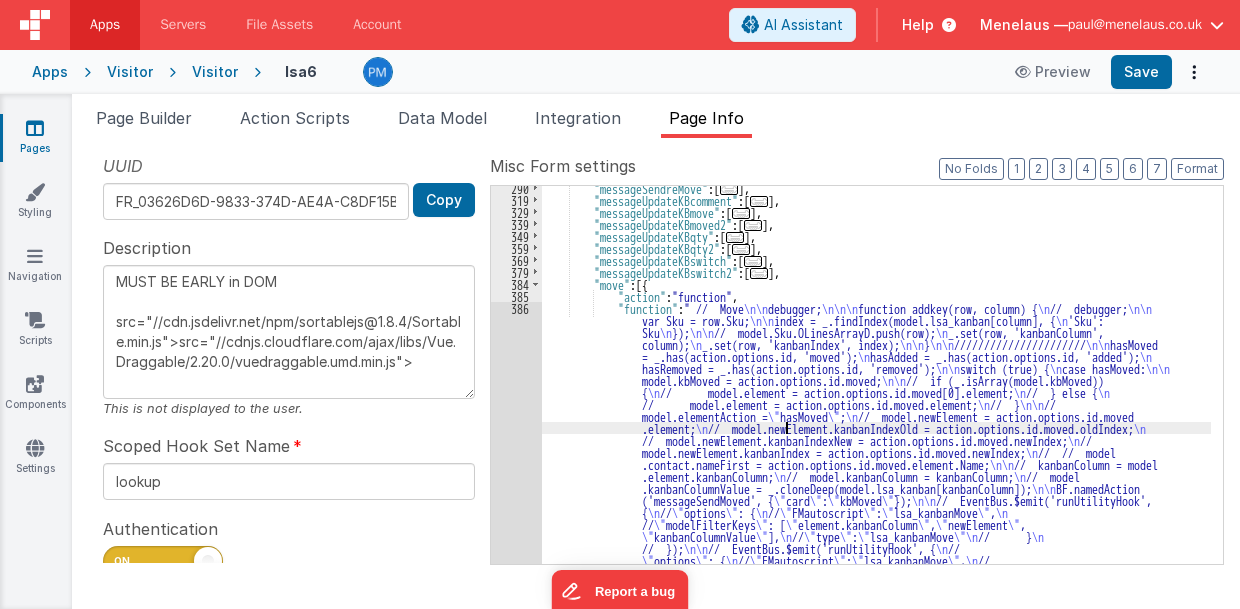 click on ""messageSendreMove" :  [ ... ] ,           "messageUpdateKBcomment" :  [ ... ] ,           "messageUpdateKBmove" :  [ ... ] ,           "messageUpdateKBmoved2" :  [ ... ] ,           "messageUpdateKBqty" :  [ ... ] ,           "messageUpdateKBqty2" :  [ ... ] ,           "messageUpdateKBswitch" :  [ ... ] ,           "messageUpdateKBswitch2" :  [ ... ] ,           "move" :  [{                "action" :  "function" ,                "function" :  " //  Move \n\n  debugger; \n\n\n  function addkey(row, column) { \n     //  debugger; \n\n                        var Sku = row.Sku; \n\n      index = _.findIndex(model.lsa_kanban[column], { \n          'Sku':                   Sku \n      }); \n\n      //  model.Sku.OLinesArrayD.push(row); \n      _.set(row, 'kanbanColumn',                   column); \n      _.set(row, 'kanbanIndex', index); \n\n  } \n\n  ////////////////////// \n\n  hasMoved                   \n \n   \n\n  switch (true) { \n" at bounding box center [877, 725] 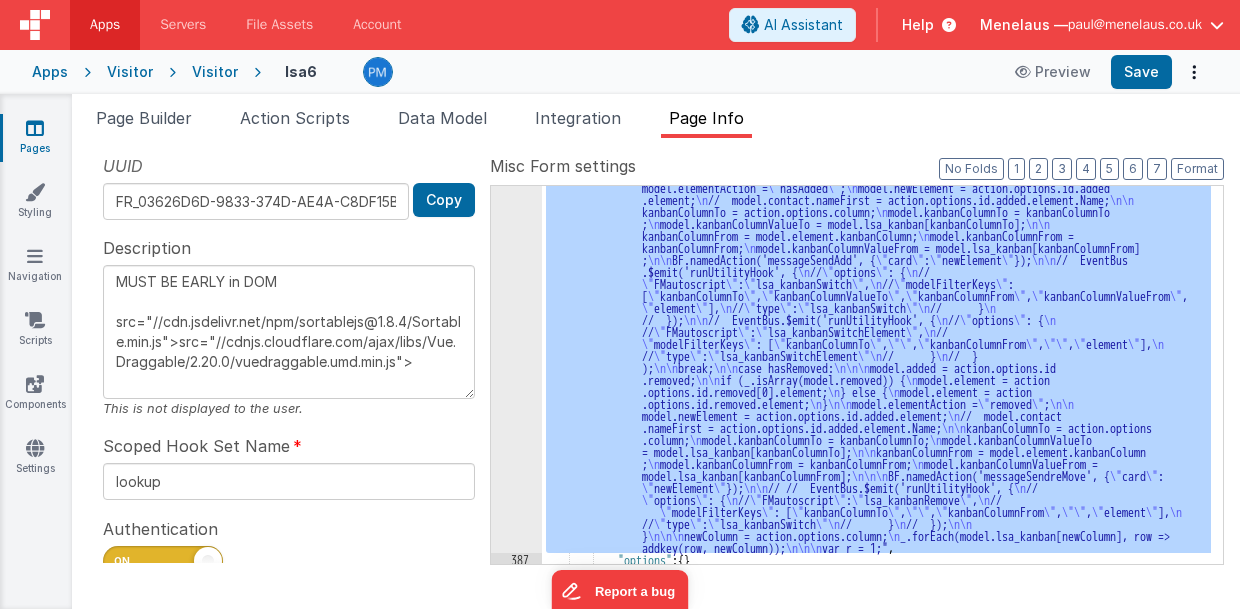 click on "386" at bounding box center (516, 205) 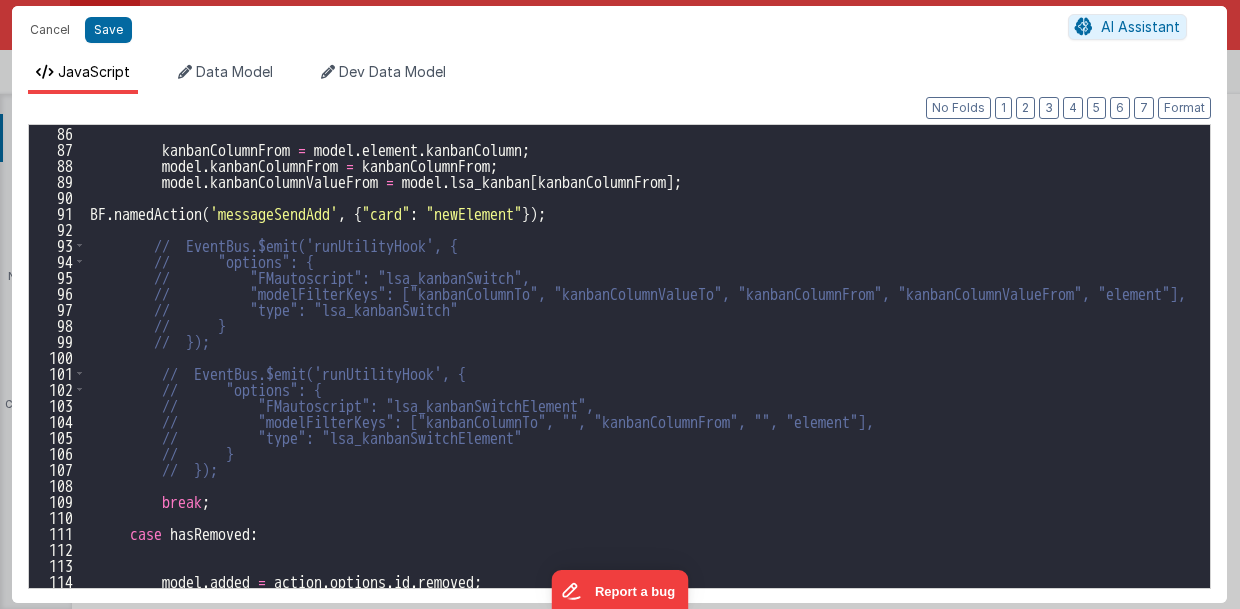 scroll, scrollTop: 1560, scrollLeft: 0, axis: vertical 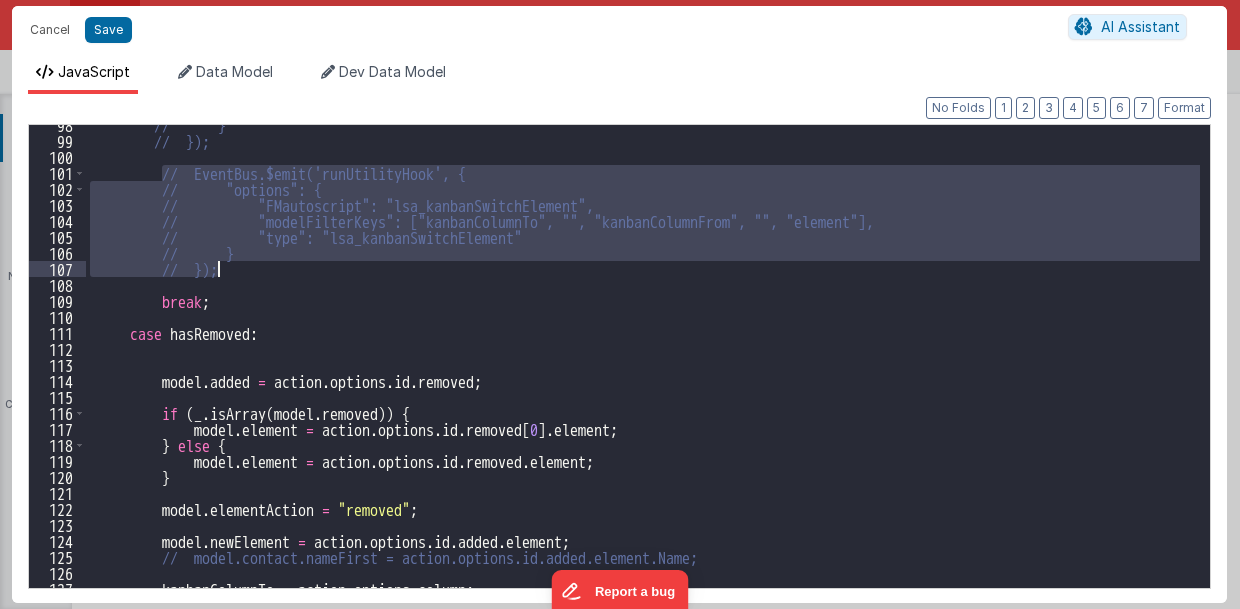 drag, startPoint x: 162, startPoint y: 166, endPoint x: 226, endPoint y: 270, distance: 122.1147 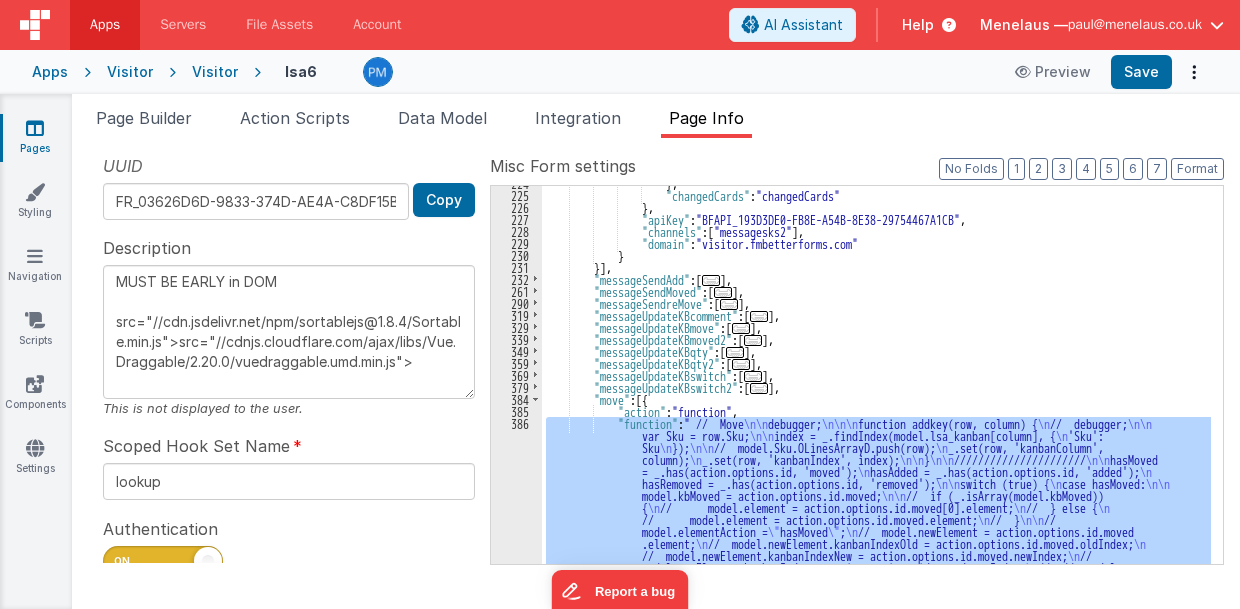 scroll, scrollTop: 405, scrollLeft: 0, axis: vertical 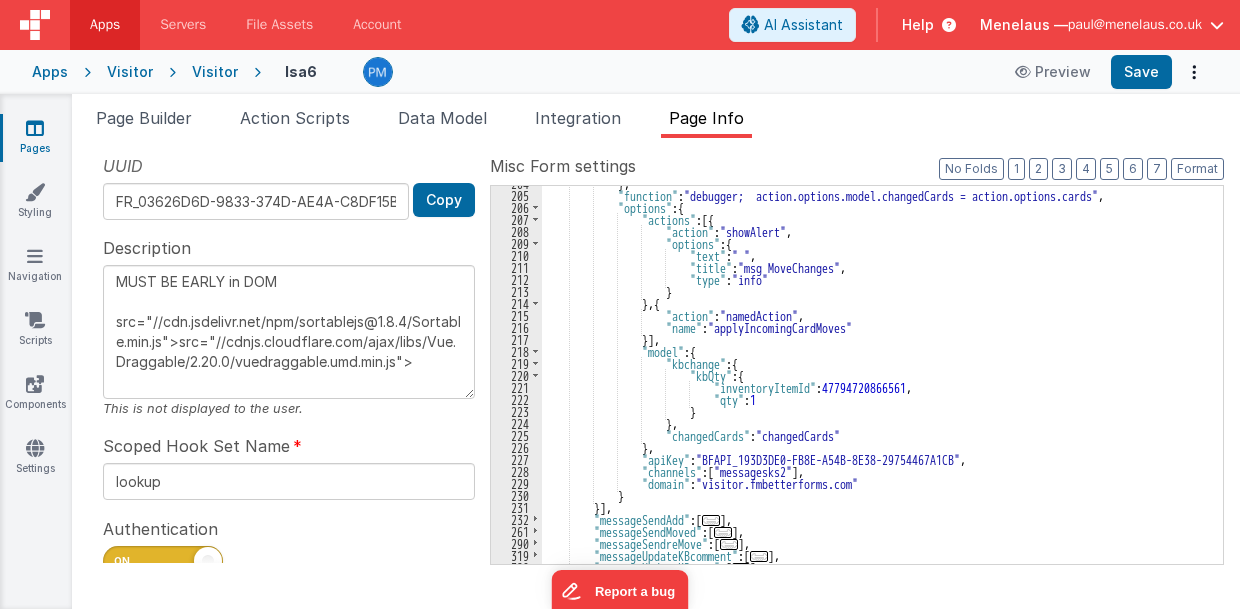 click on "} ,                "function" :  "debugger;  action.options.model.changedCards = action.options.cards" ,                "options" :  {                     "actions" :  [{                          "action" :  "showAlert" ,                          "options" :  {                               "text" :  " " ,                               "title" :  "msg MoveChanges" ,                               "type" :  "info"                          }                     } ,  {                          "action" :  "namedAction" ,                          "name" :  "applyIncomingCardMoves"                     }] ,                     "model" :  {                          "kbchange" :  {                               "kbQty" :  {                                    "inventoryItemId" :  47794720866561 ,                                    "qty" :  1                               }                          } ,                          "changedCards" :  "changedCards"                     } ,                     :" at bounding box center [877, 378] 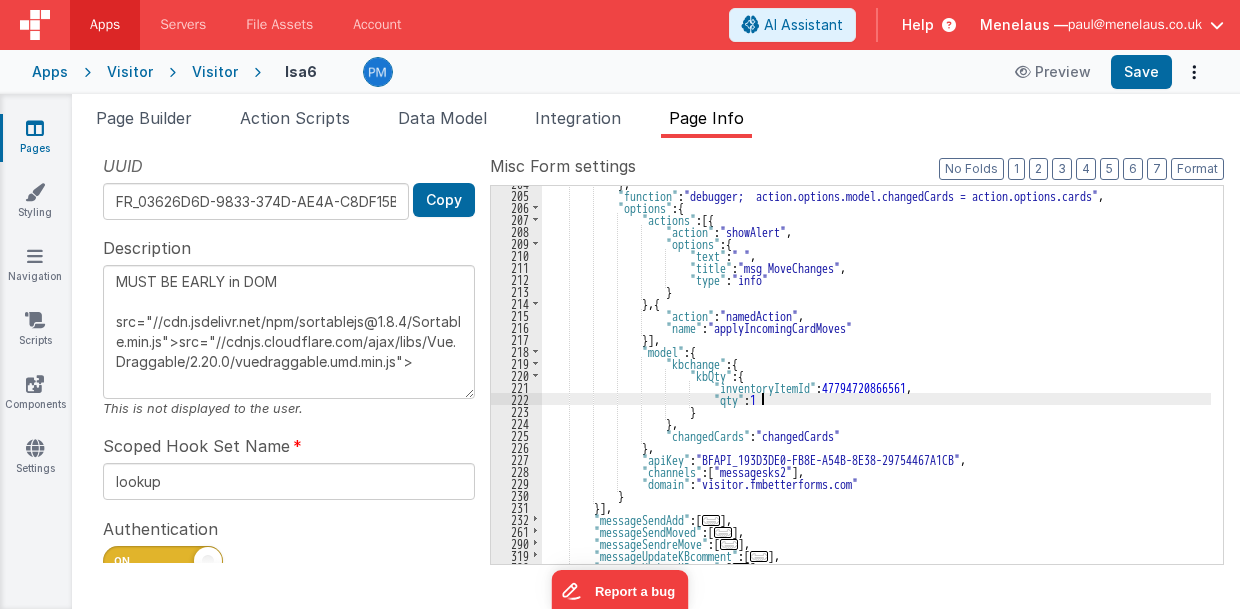 click on "} ,                "function" :  "debugger;  action.options.model.changedCards = action.options.cards" ,                "options" :  {                     "actions" :  [{                          "action" :  "showAlert" ,                          "options" :  {                               "text" :  " " ,                               "title" :  "msg MoveChanges" ,                               "type" :  "info"                          }                     } ,  {                          "action" :  "namedAction" ,                          "name" :  "applyIncomingCardMoves"                     }] ,                     "model" :  {                          "kbchange" :  {                               "kbQty" :  {                                    "inventoryItemId" :  47794720866561 ,                                    "qty" :  1                               }                          } ,                          "changedCards" :  "changedCards"                     } ,                     :" at bounding box center (877, 378) 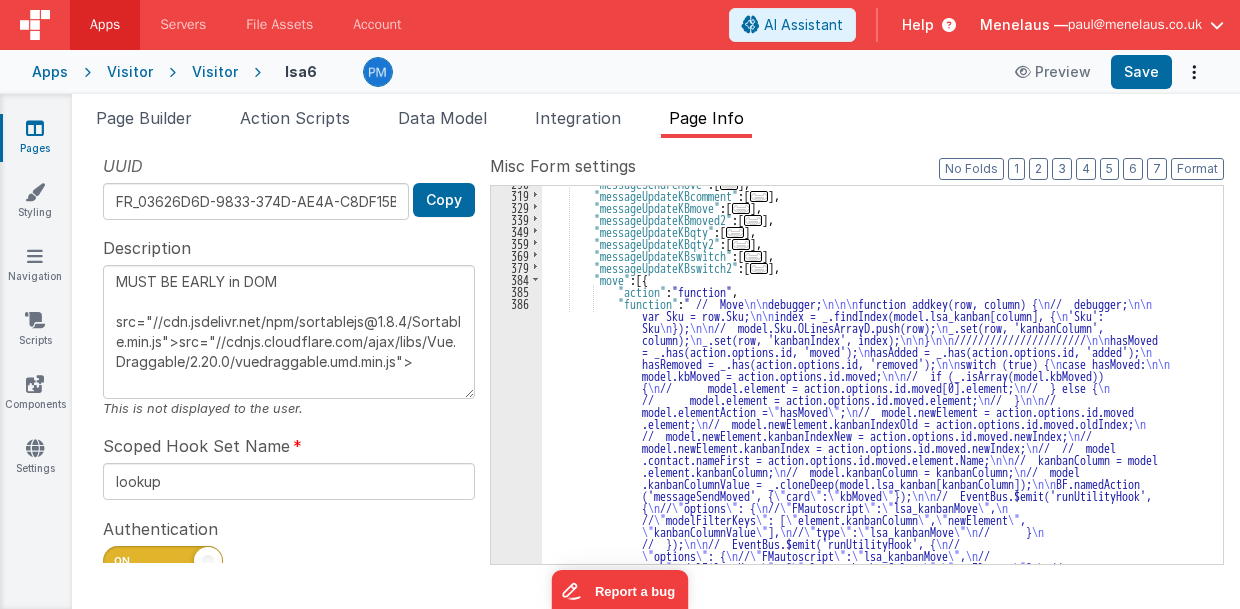 scroll, scrollTop: 645, scrollLeft: 0, axis: vertical 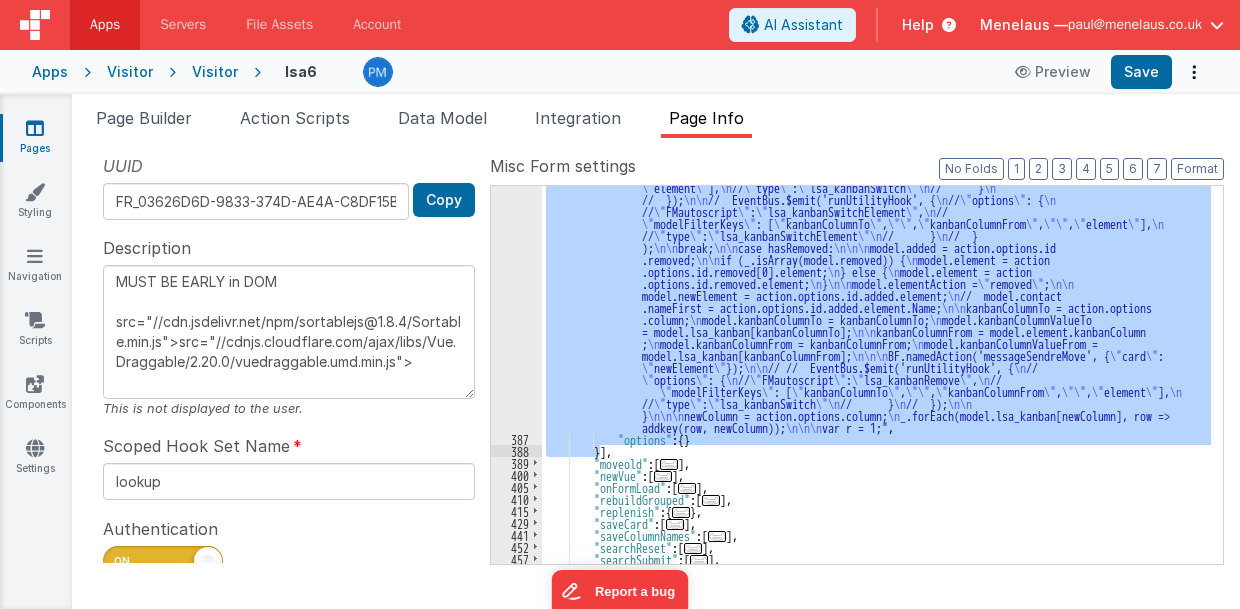 drag, startPoint x: 647, startPoint y: 397, endPoint x: 599, endPoint y: 447, distance: 69.31089 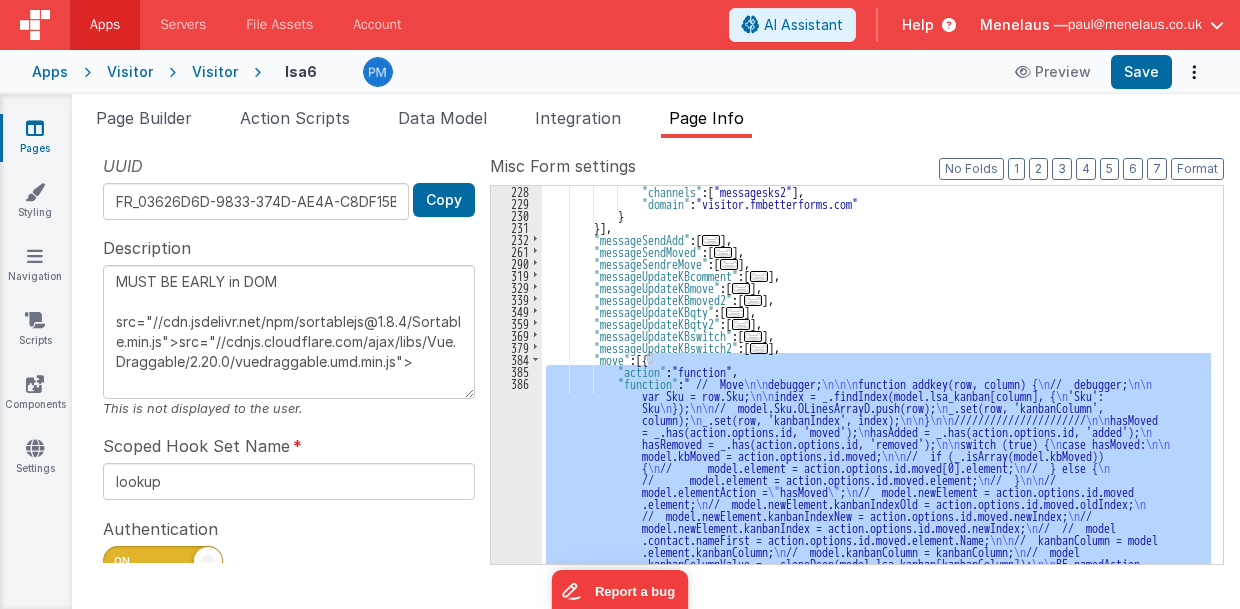 scroll, scrollTop: 565, scrollLeft: 0, axis: vertical 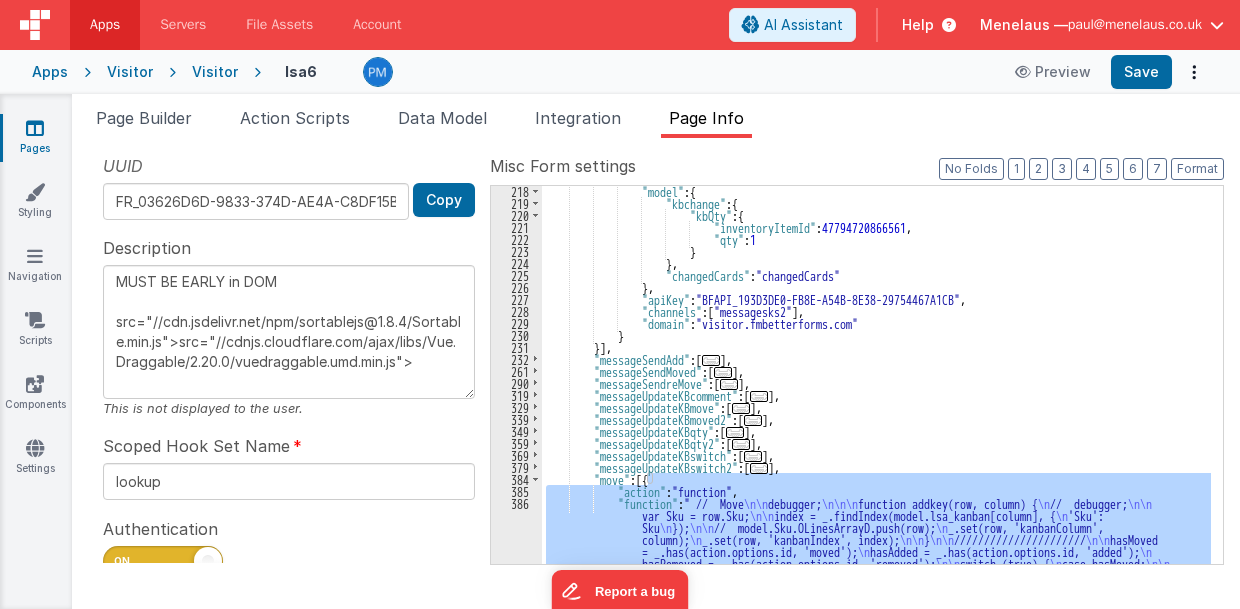 click on ""model" :  {                          "kbchange" :  {                               "kbQty" :  {                                    "inventoryItemId" :  47794720866561 ,                                    "qty" :  1                               }                          } ,                          "changedCards" :  "changedCards"                     } ,                     "apiKey" :  "BFAPI_193D3DE0-FB8E-A54B-8E38-29754467A1CB" ,                     "channels" :  [ "messagesks2" ] ,                     "domain" :  "visitor.fmbetterforms.com"                }           }] ,           "messageSendAdd" :  [ ... ] ,           "messageSendMoved" :  [ ... ] ,           "messageSendreMove" :  [ ... ] ,           "messageUpdateKBcomment" :  [ ... ] ,           "messageUpdateKBmove" :  [ ... ] ,           "messageUpdateKBmoved2" :  [ ... ] ,           "messageUpdateKBqty" :  [ ... ] ,           "messageUpdateKBqty2" :  [ ... ] ,           "messageUpdateKBswitch" :  [ ... ] ,           :  [ ..." at bounding box center [877, 728] 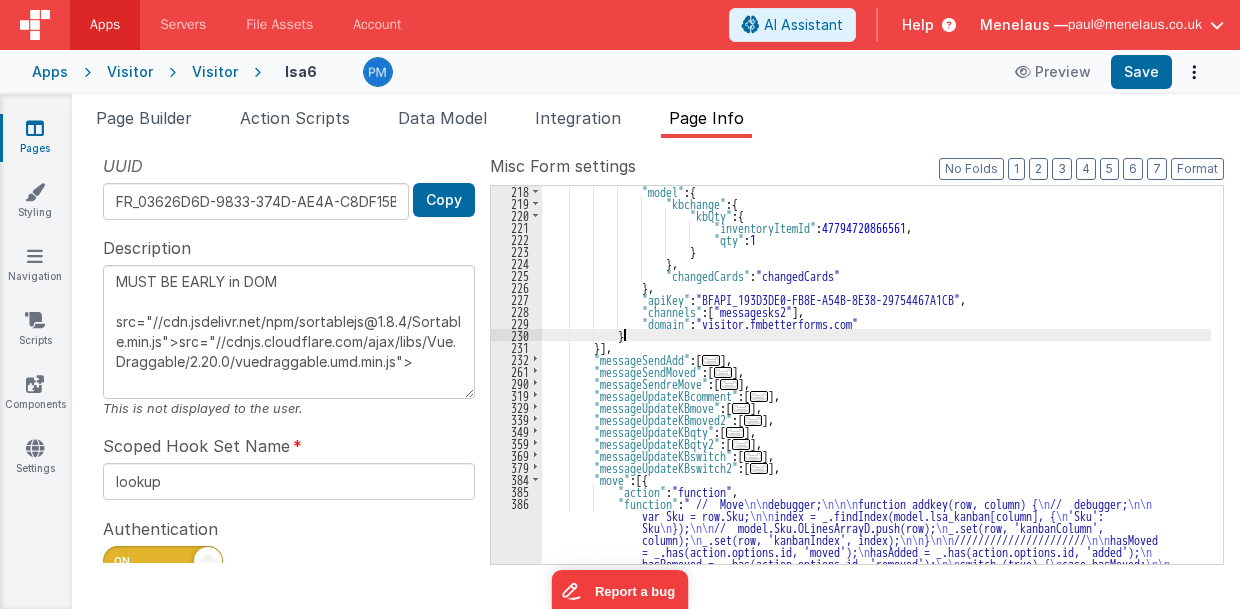 type 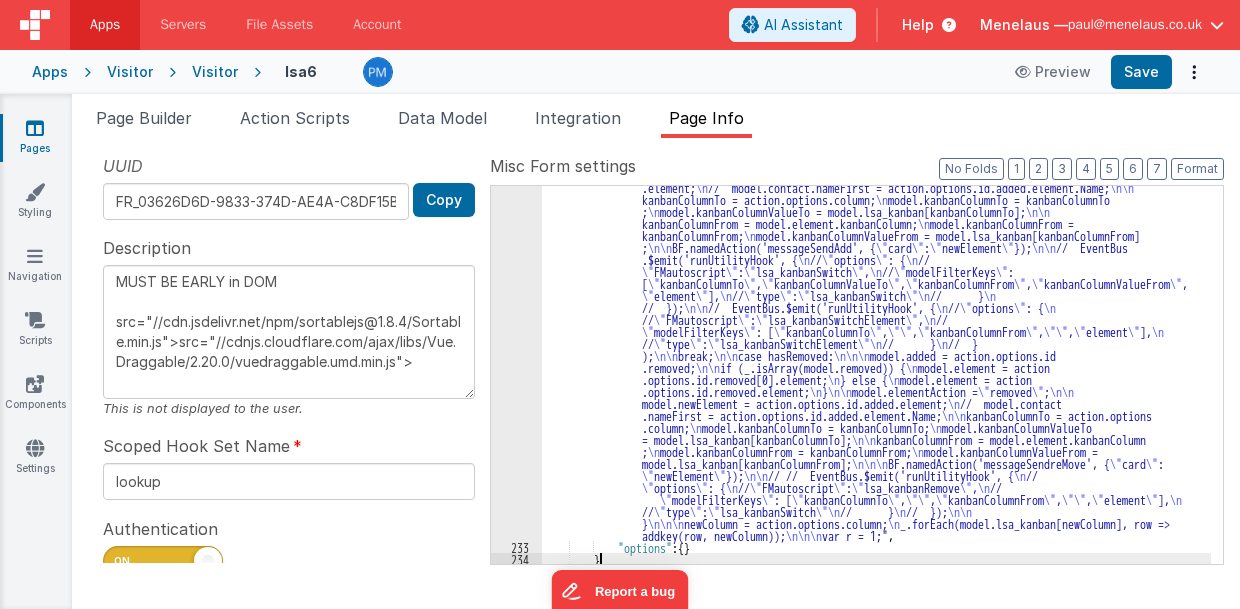 scroll, scrollTop: 1073, scrollLeft: 0, axis: vertical 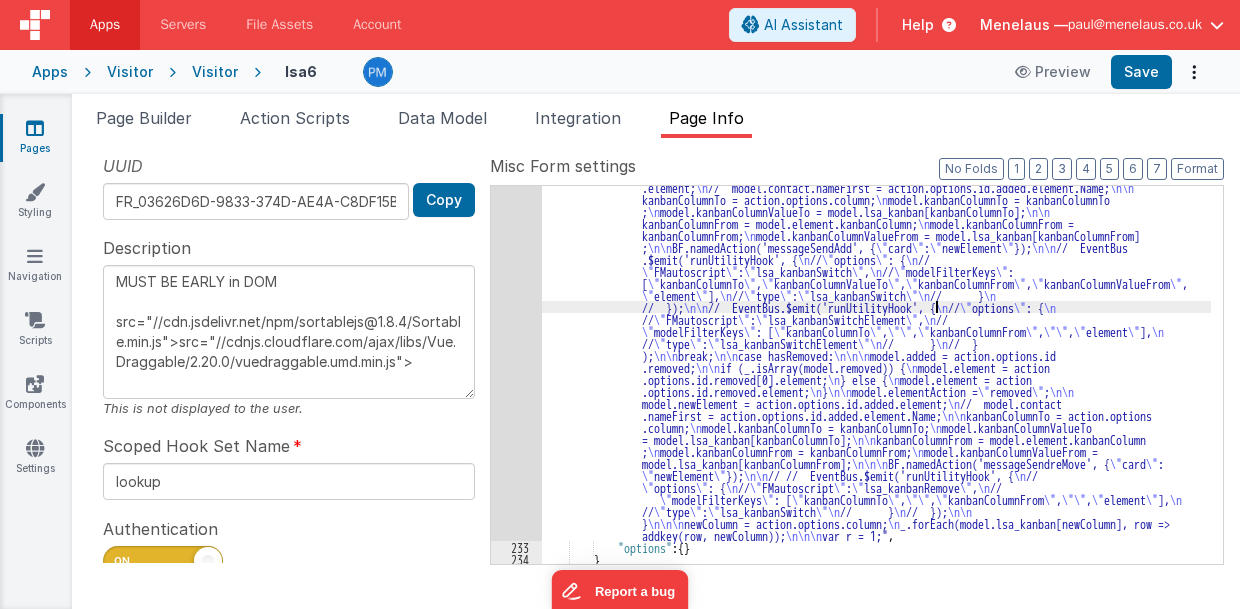 click on ""function" :  " //  Move \n\n  debugger; \n\n\n  function addkey(row, column) { \n     //  debugger; \n\n                        var Sku = row.Sku; \n\n      index = _.findIndex(model.lsa_kanban[column], { \n          'Sku':                   Sku \n      }); \n\n      //  model.Sku.OLinesArrayD.push(row); \n      _.set(row, 'kanbanColumn',                   column); \n      _.set(row, 'kanbanIndex', index); \n\n  } \n\n  ////////////////////// \n\n  hasMoved                   = _.has(action.options.id, 'moved'); \n  hasAdded = _.has(action.options.id, 'added'); \n                    hasRemoved = _.has(action.options.id, 'removed'); \n\n  switch (true) { \n      case hasMoved: \n\n                            model.kbMoved = action.options.id.moved; \n\n         //  if (_.isArray(model.kbMoved))                   { \n         //      model.element = action.options.id.moved[0].element;" at bounding box center [877, 388] 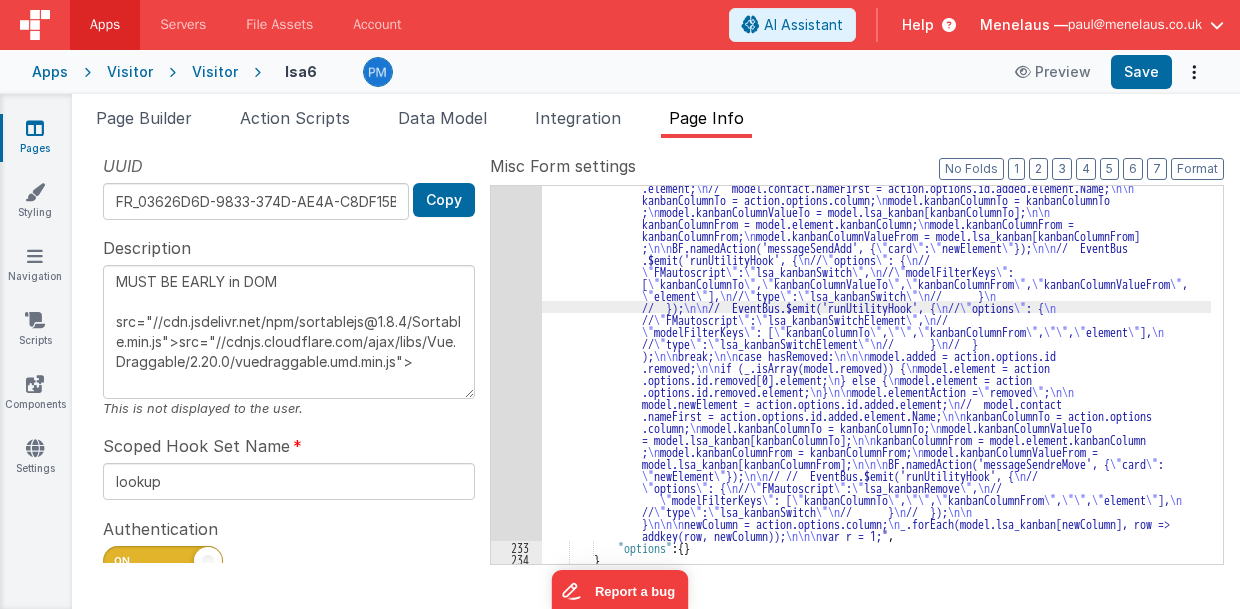 click on "232" at bounding box center (516, 193) 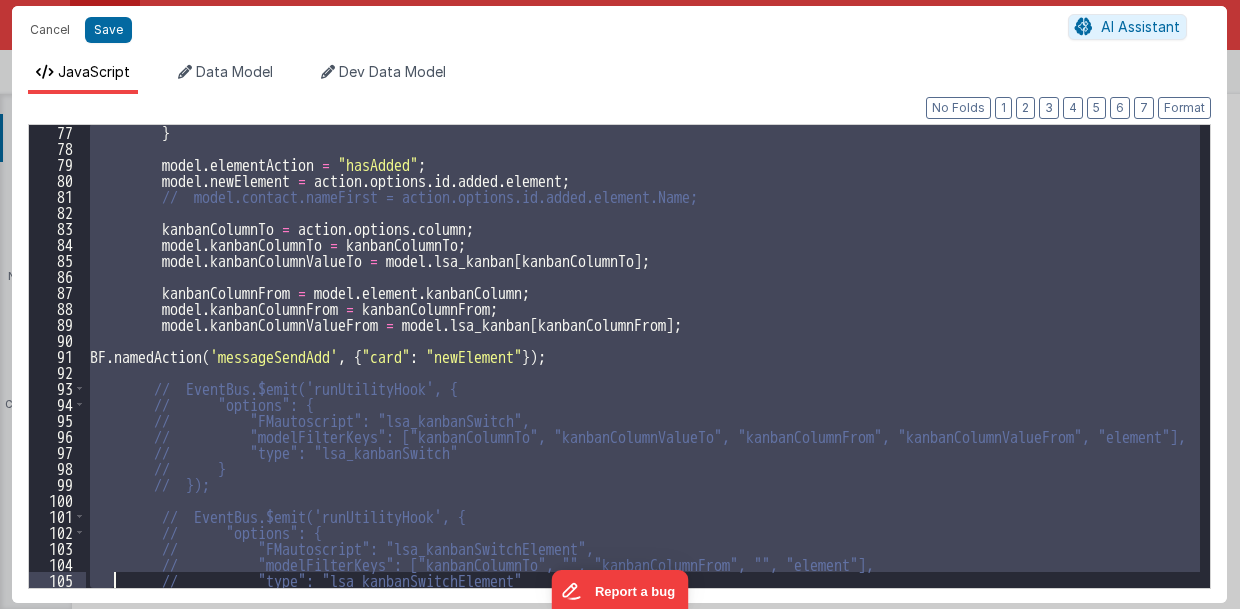 scroll, scrollTop: 1265, scrollLeft: 0, axis: vertical 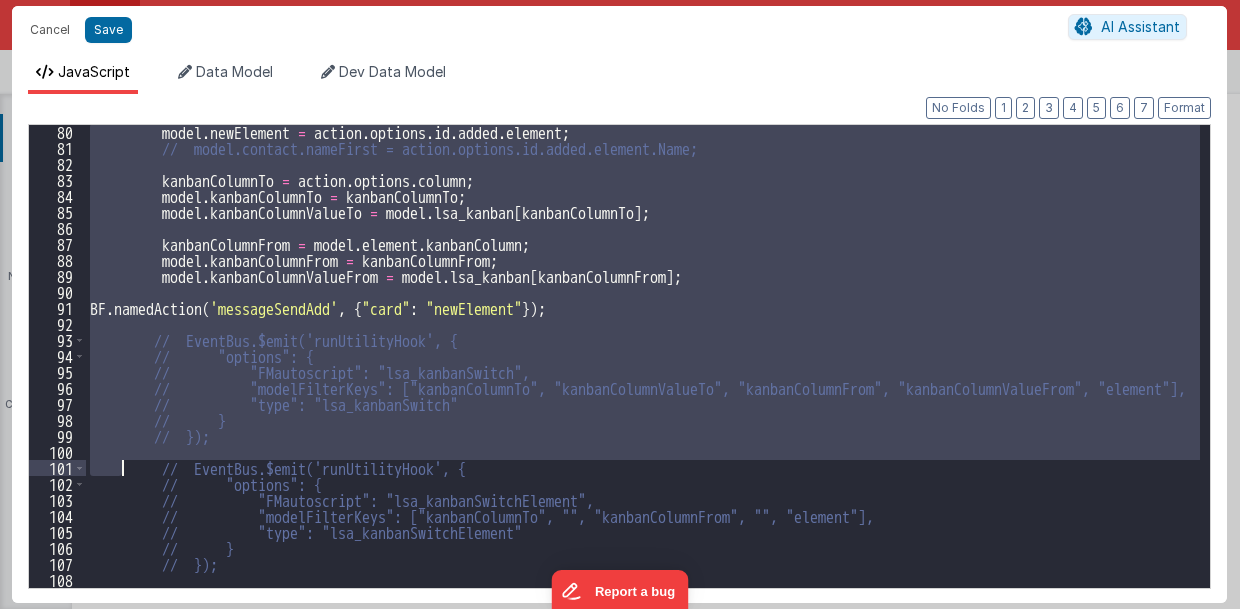 drag, startPoint x: 93, startPoint y: 222, endPoint x: 124, endPoint y: 462, distance: 241.9938 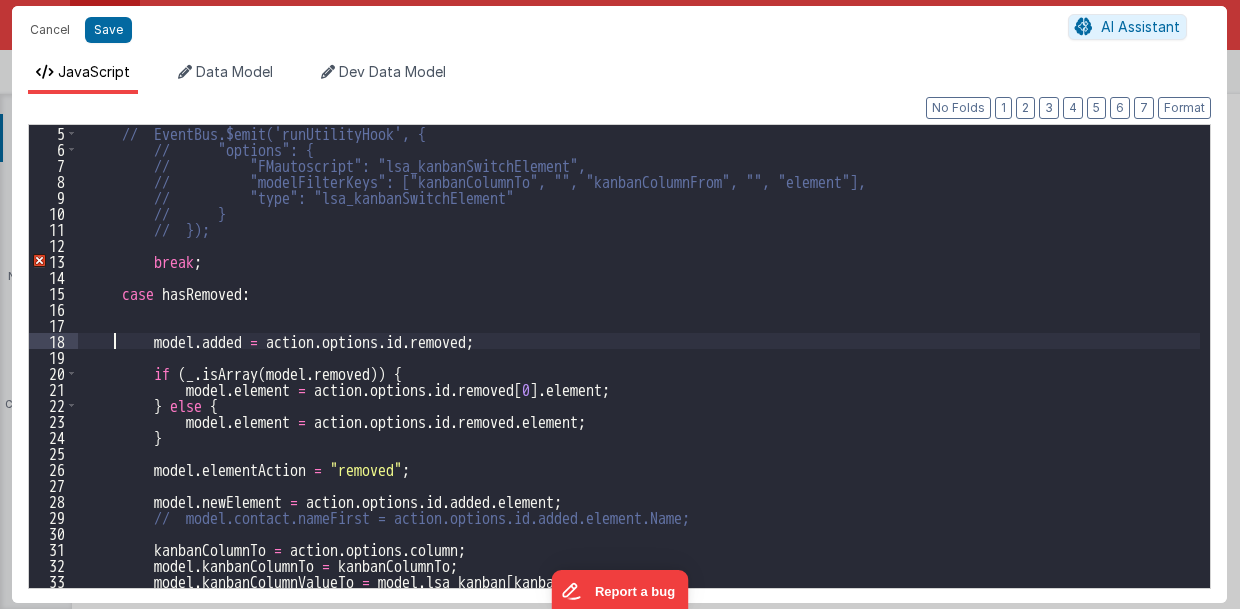 click on "//  EventBus.$emit('runUtilityHook', {             //      "options": {             //          "FMautoscript": "lsa_kanbanSwitchElement",             //          "modelFilterKeys": ["kanbanColumnTo", "", "kanbanColumnFrom", "", "element"],             //          "type": "lsa_kanbanSwitchElement"             //      }             //  });             break ;        case   hasRemoved :             model . added   =   action . options . id . removed ;             if   ( _ . isArray ( model . removed ))   {                  model . element   =   action . options . id . removed [ 0 ] . element ;             }   else   {                  model . element   =   action . options . id . removed . element ;             }             model . elementAction   =   "removed" ;             model . newElement   =   action . options . id . added . element ;             //  model.contact.nameFirst = action.options.id.added.element.Name;             kanbanColumnTo   =   action . options . column ;             model .   =" at bounding box center (639, 372) 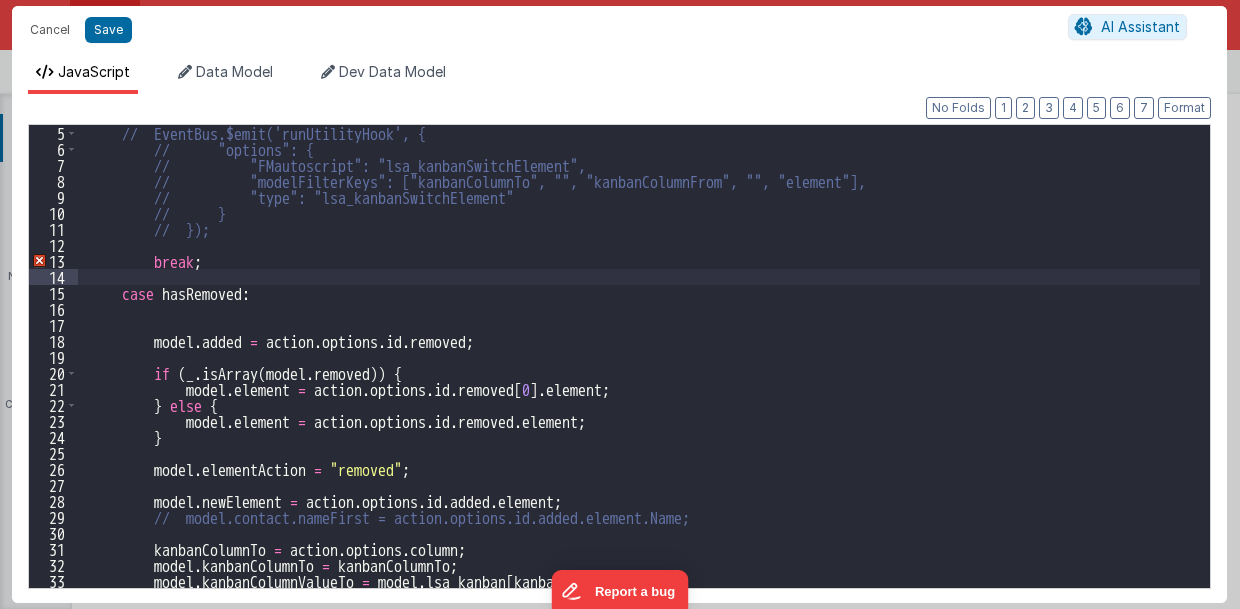 click on "//  EventBus.$emit('runUtilityHook', {             //      "options": {             //          "FMautoscript": "lsa_kanbanSwitchElement",             //          "modelFilterKeys": ["kanbanColumnTo", "", "kanbanColumnFrom", "", "element"],             //          "type": "lsa_kanbanSwitchElement"             //      }             //  });             break ;        case   hasRemoved :             model . added   =   action . options . id . removed ;             if   ( _ . isArray ( model . removed ))   {                  model . element   =   action . options . id . removed [ 0 ] . element ;             }   else   {                  model . element   =   action . options . id . removed . element ;             }             model . elementAction   =   "removed" ;             model . newElement   =   action . options . id . added . element ;             //  model.contact.nameFirst = action.options.id.added.element.Name;             kanbanColumnTo   =   action . options . column ;             model .   =" at bounding box center [639, 372] 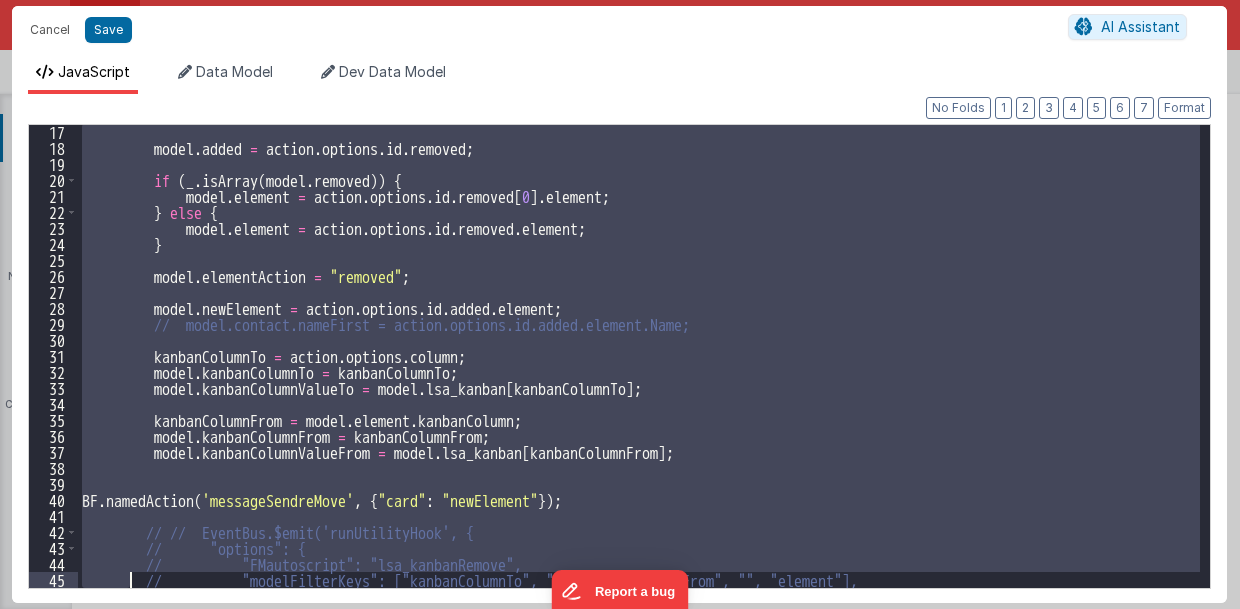 scroll, scrollTop: 448, scrollLeft: 0, axis: vertical 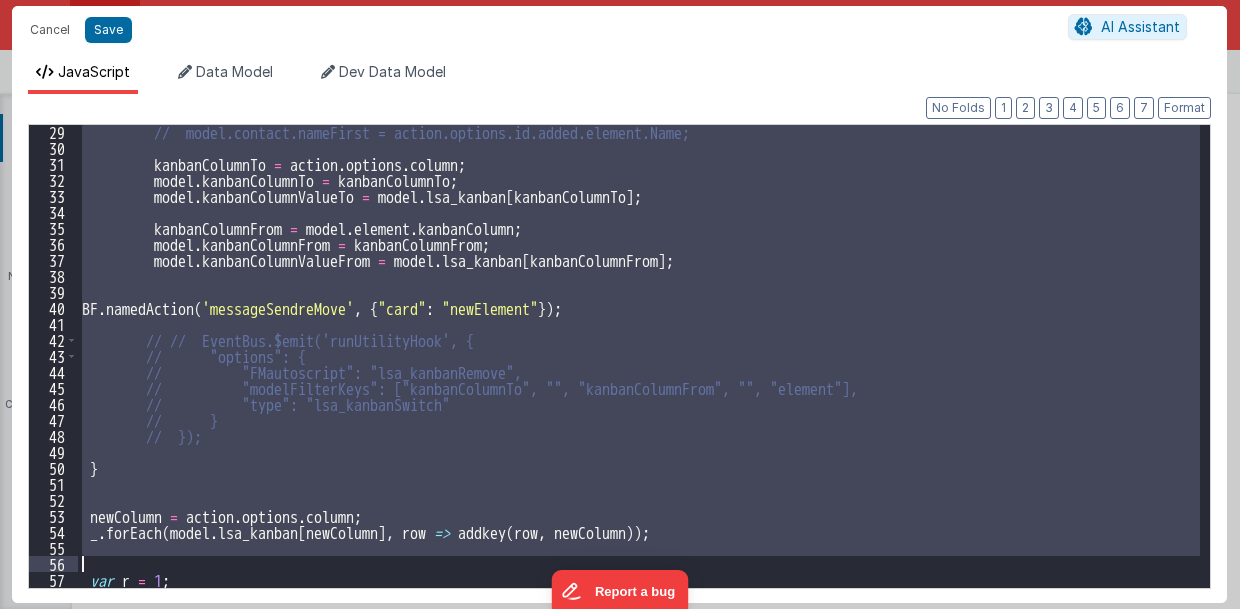 drag, startPoint x: 90, startPoint y: 250, endPoint x: 108, endPoint y: 564, distance: 314.5155 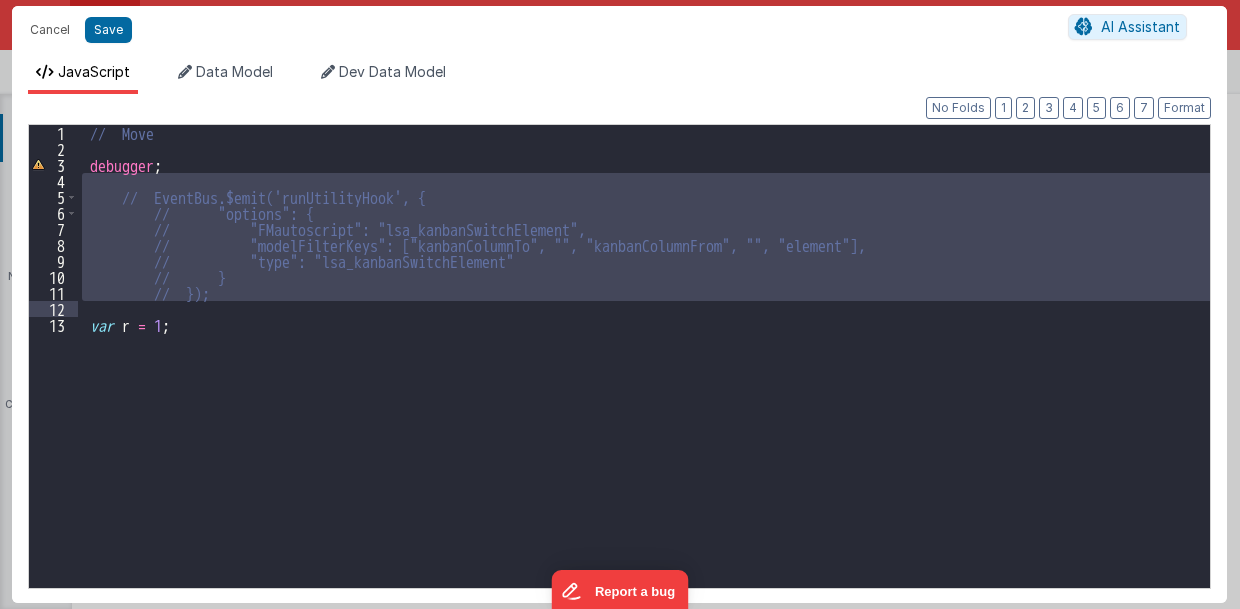 drag, startPoint x: 144, startPoint y: 241, endPoint x: 217, endPoint y: 303, distance: 95.77578 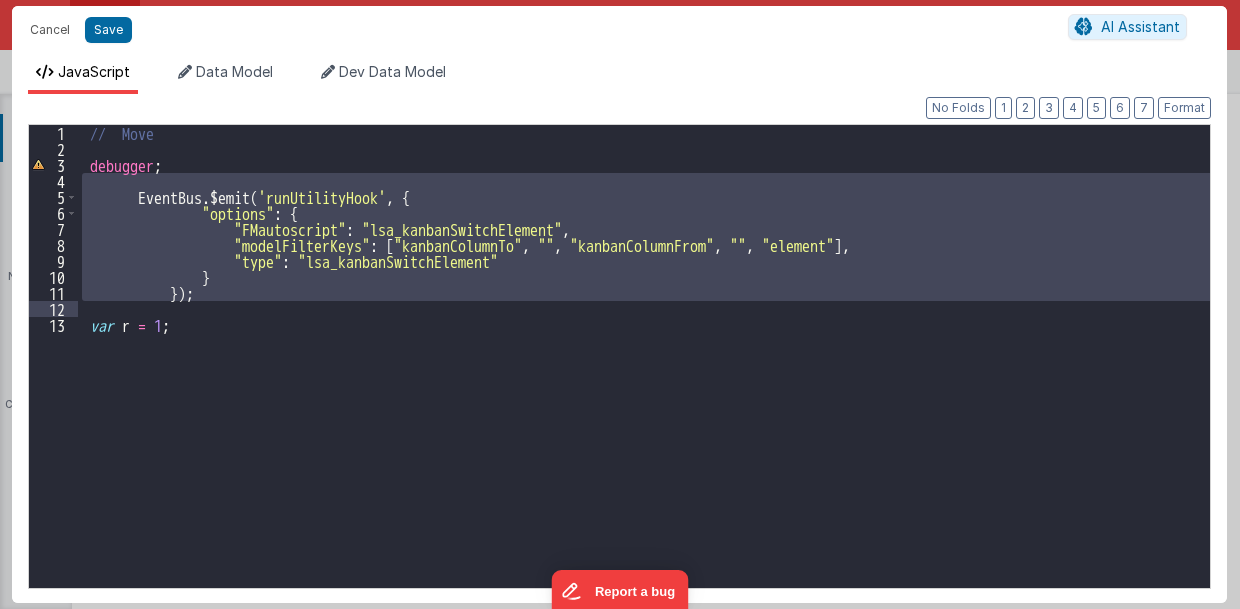 click on "//  Move   debugger ;          EventBus . $emit ( 'runUtilityHook' ,   {                    "options" :   {                         "FMautoscript" :   "lsa_kanbanSwitchElement" ,                         "modelFilterKeys" :   [ "kanbanColumnTo" ,   "" ,   "kanbanColumnFrom" ,   "" ,   "element" ] ,                         "type" :   "lsa_kanbanSwitchElement"                    }               }) ;   var   r   =   1 ;" at bounding box center (644, 372) 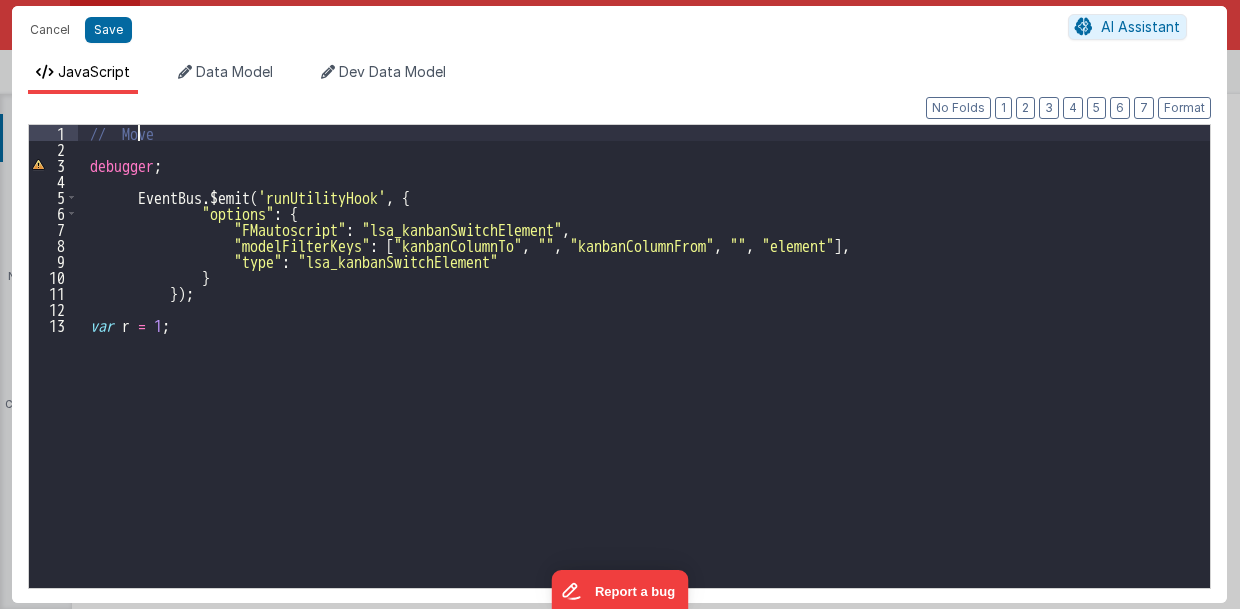 click on "//  Move   debugger ;          EventBus . $emit ( 'runUtilityHook' ,   {                    "options" :   {                         "FMautoscript" :   "lsa_kanbanSwitchElement" ,                         "modelFilterKeys" :   [ "kanbanColumnTo" ,   "" ,   "kanbanColumnFrom" ,   "" ,   "element" ] ,                         "type" :   "lsa_kanbanSwitchElement"                    }               }) ;   var   r   =   1 ;" at bounding box center [644, 372] 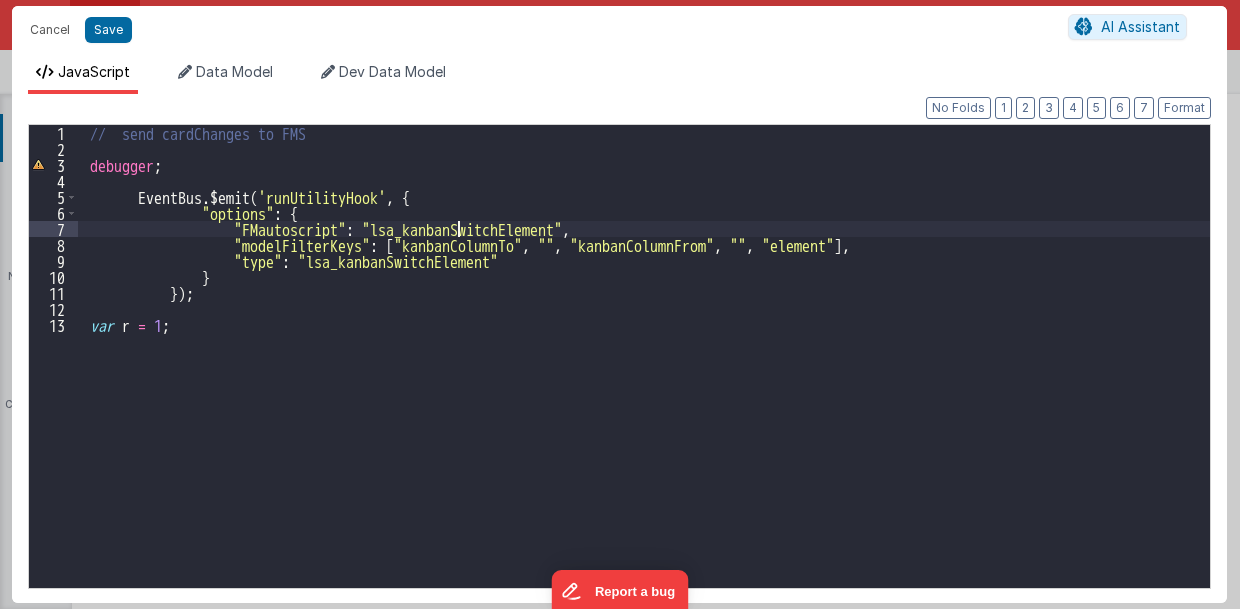 click on "//  send cardChanges to FMS   debugger ;          EventBus . $emit ( 'runUtilityHook' ,   {                    "options" :   {                         "FMautoscript" :   "lsa_kanbanSwitchElement" ,                         "modelFilterKeys" :   [ "kanbanColumnTo" ,   "" ,   "kanbanColumnFrom" ,   "" ,   "element" ] ,                         "type" :   "lsa_kanbanSwitchElement"                    }               }) ;   var   r   =   1 ;" at bounding box center (644, 372) 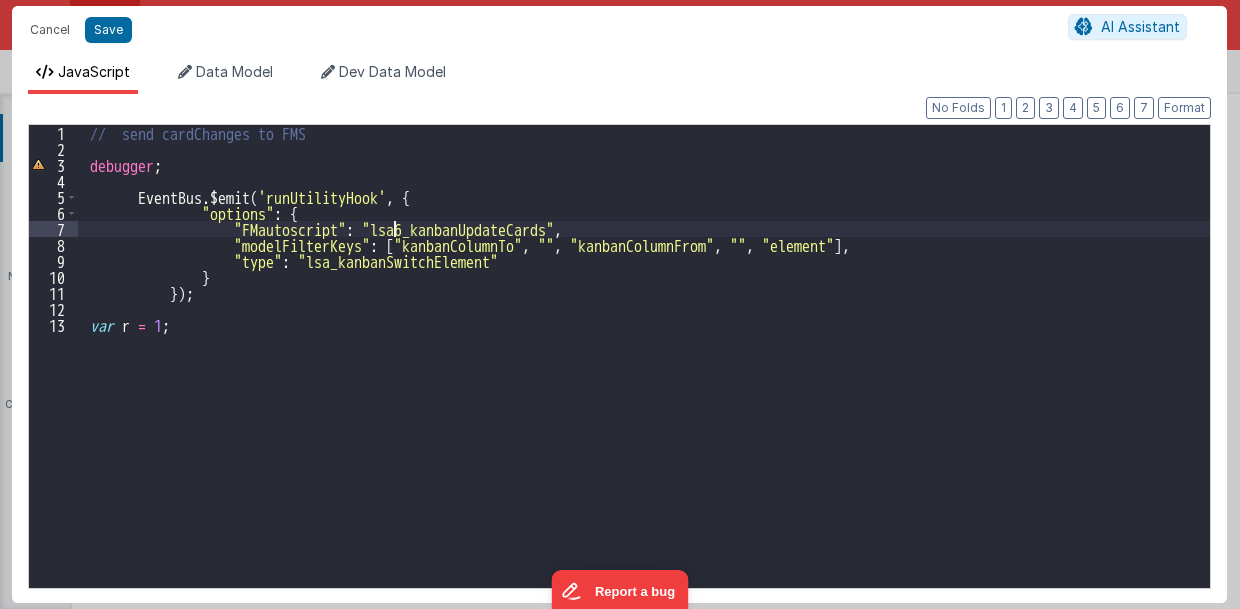click on "//  send cardChanges to FMS   debugger ;          EventBus . $emit ( 'runUtilityHook' ,   {                    "options" :   {                         "FMautoscript" :   "lsa6_kanbanUpdateCards" ,                         "modelFilterKeys" :   [ "kanbanColumnTo" ,   "" ,   "kanbanColumnFrom" ,   "" ,   "element" ] ,                         "type" :   "lsa_kanbanSwitchElement"                    }               }) ;   var   r   =   1 ;" at bounding box center [644, 372] 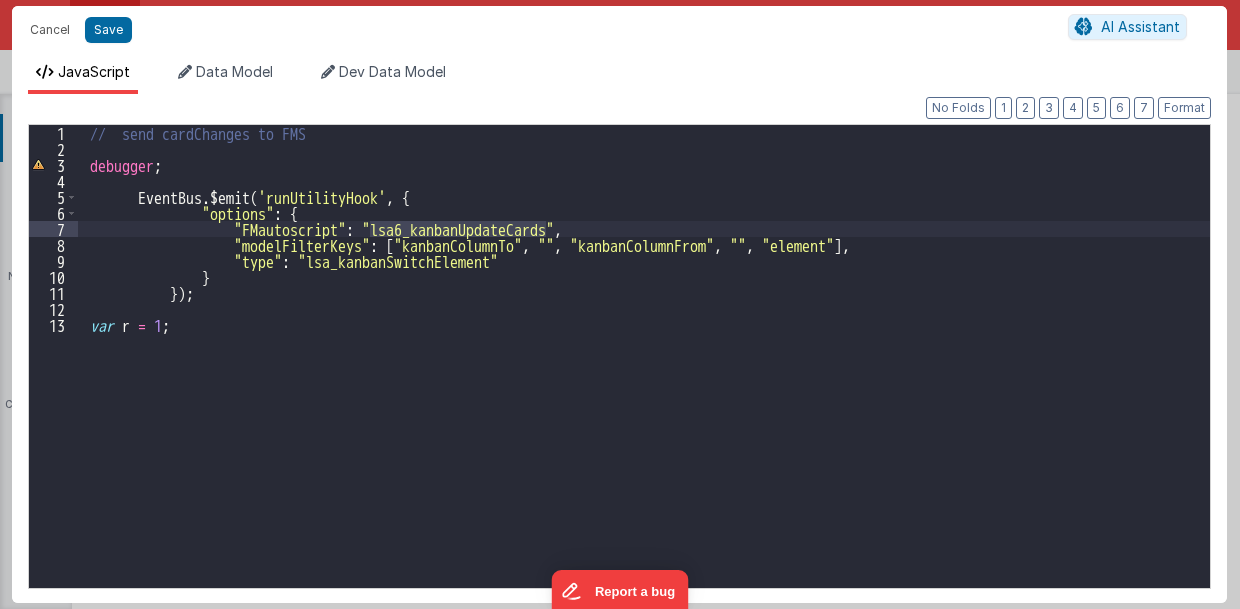 drag, startPoint x: 372, startPoint y: 225, endPoint x: 546, endPoint y: 232, distance: 174.14075 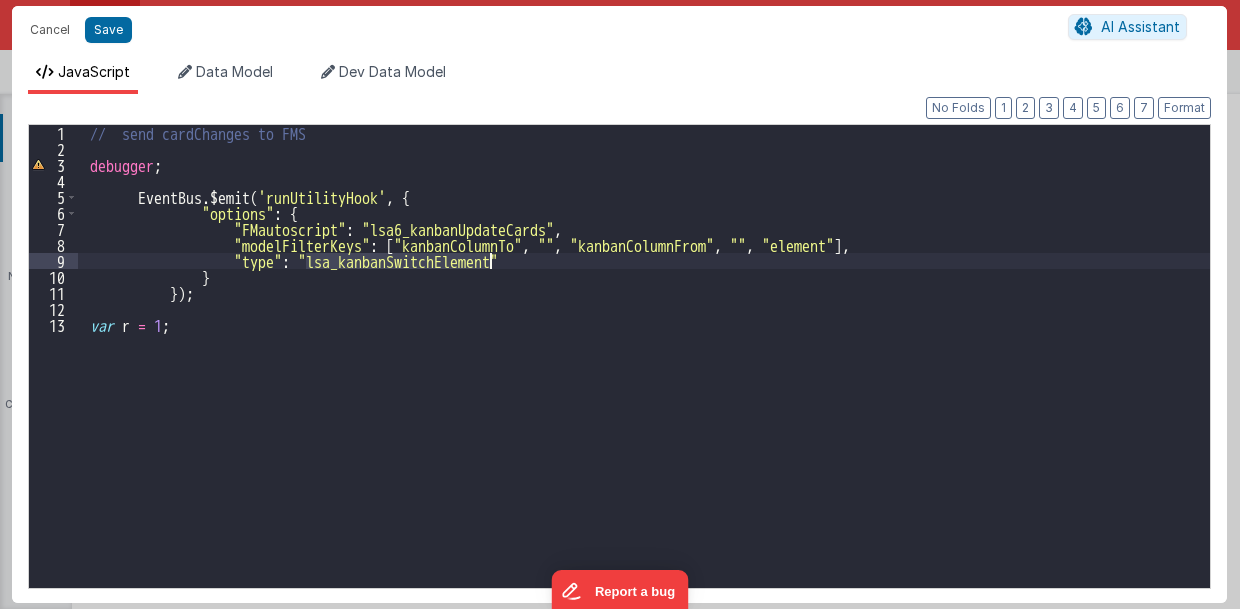 drag, startPoint x: 306, startPoint y: 260, endPoint x: 487, endPoint y: 264, distance: 181.04419 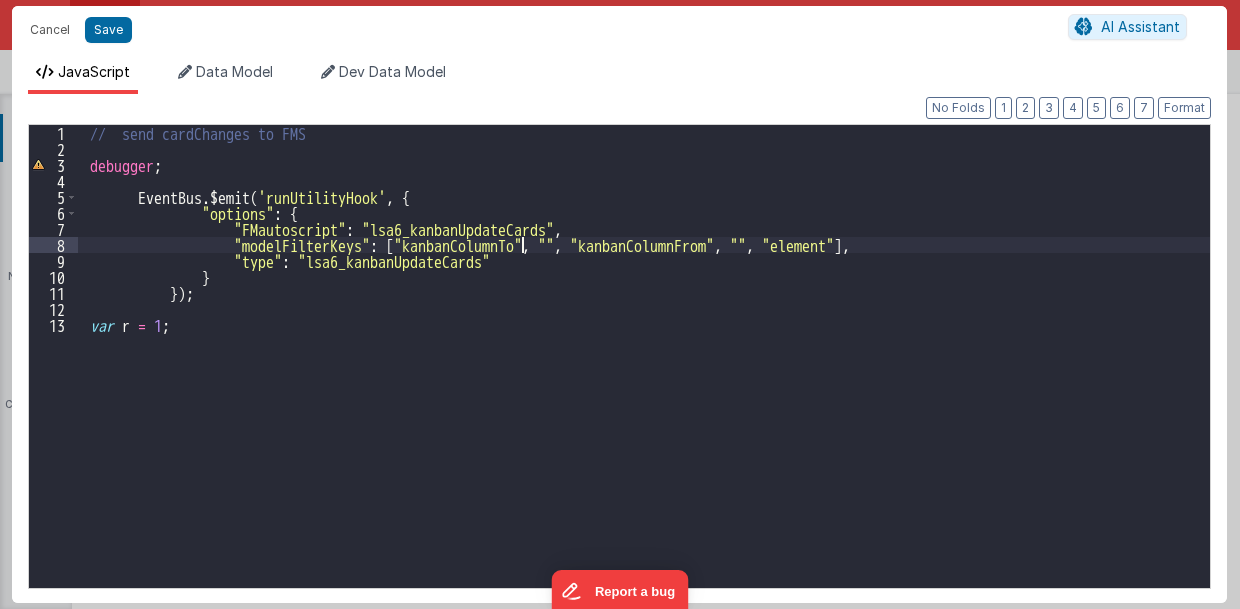 click on "//  send cardChanges to FMS   debugger ;          EventBus . $emit ( 'runUtilityHook' ,   {                    "options" :   {                         "FMautoscript" :   "lsa6_kanbanUpdateCards" ,                         "modelFilterKeys" :   [ "kanbanColumnTo" ,   "" ,   "kanbanColumnFrom" ,   "" ,   "element" ] ,                         "type" :   "lsa6_kanbanUpdateCards"                    }               }) ;   var   r   =   1 ;" at bounding box center [644, 372] 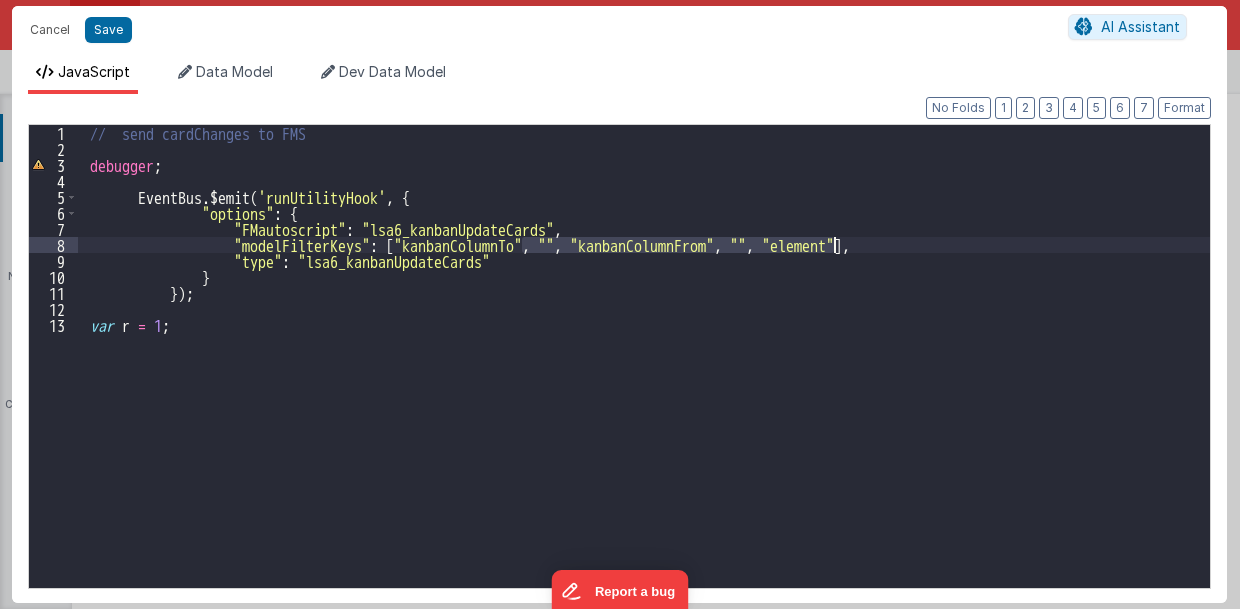 drag, startPoint x: 522, startPoint y: 246, endPoint x: 832, endPoint y: 247, distance: 310.00162 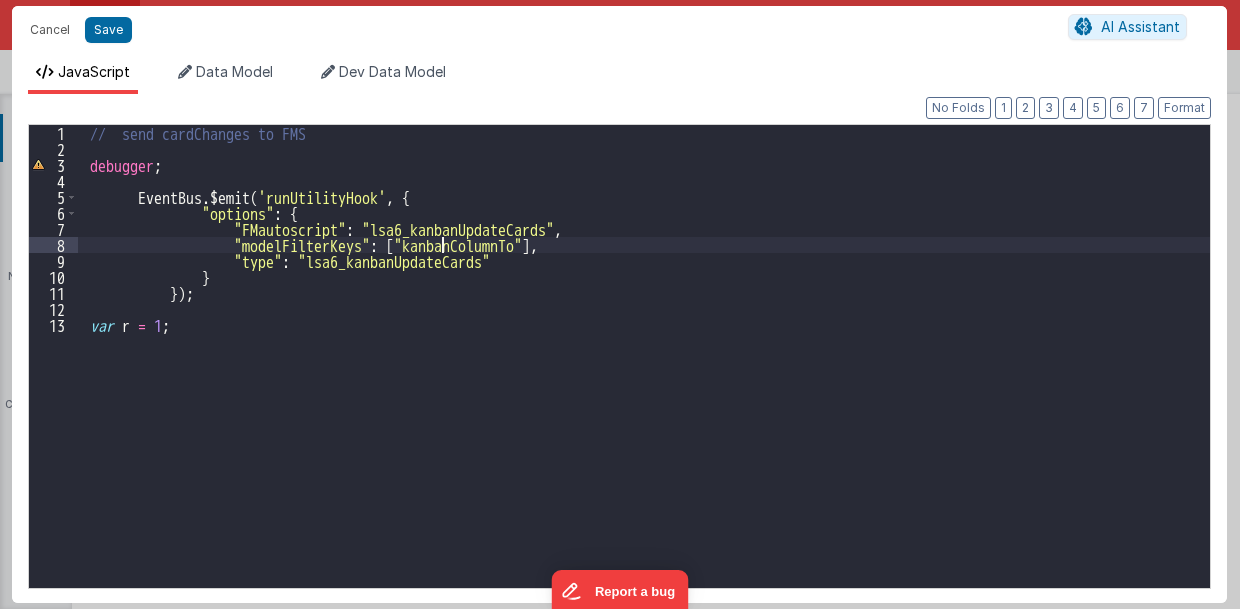 click on "//  send cardChanges to FMS   debugger ;          EventBus . $emit ( 'runUtilityHook' ,   {                    "options" :   {                         "FMautoscript" :   "lsa6_kanbanUpdateCards" ,                         "modelFilterKeys" :   [ "kanbanColumnTo" ] ,                         "type" :   "lsa6_kanbanUpdateCards"                    }               }) ;   var   r   =   1 ;" at bounding box center (644, 372) 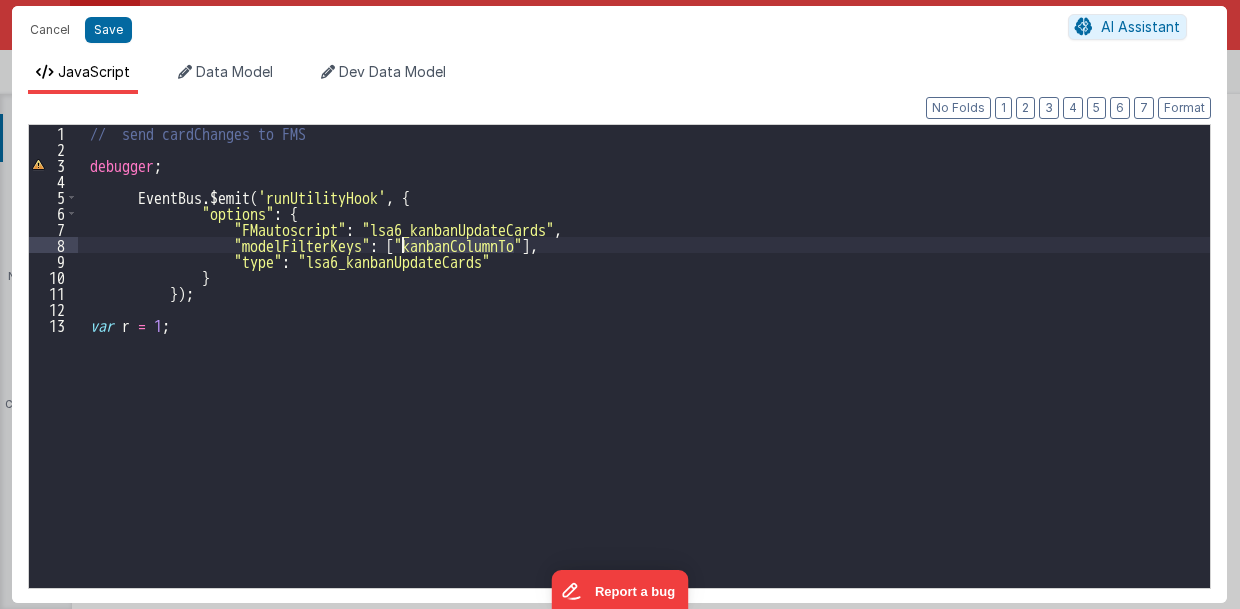 click on "//  send cardChanges to FMS   debugger ;          EventBus . $emit ( 'runUtilityHook' ,   {                    "options" :   {                         "FMautoscript" :   "lsa6_kanbanUpdateCards" ,                         "modelFilterKeys" :   [ "kanbanColumnTo" ] ,                         "type" :   "lsa6_kanbanUpdateCards"                    }               }) ;   var   r   =   1 ;" at bounding box center [644, 372] 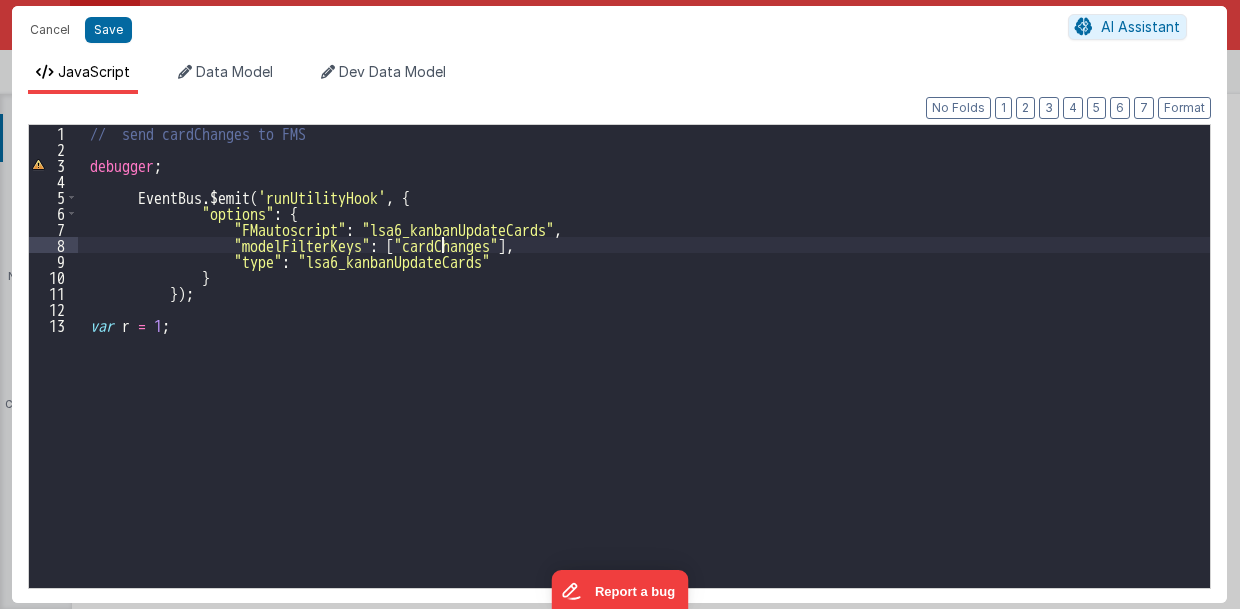 click on "//  send cardChanges to FMS   debugger ;          EventBus . $emit ( 'runUtilityHook' ,   {                    "options" :   {                         "FMautoscript" :   "lsa6_kanbanUpdateCards" ,                         "modelFilterKeys" :   [ "cardChanges" ] ,                         "type" :   "lsa6_kanbanUpdateCards"                    }               }) ;   var   r   =   1 ;" at bounding box center [644, 372] 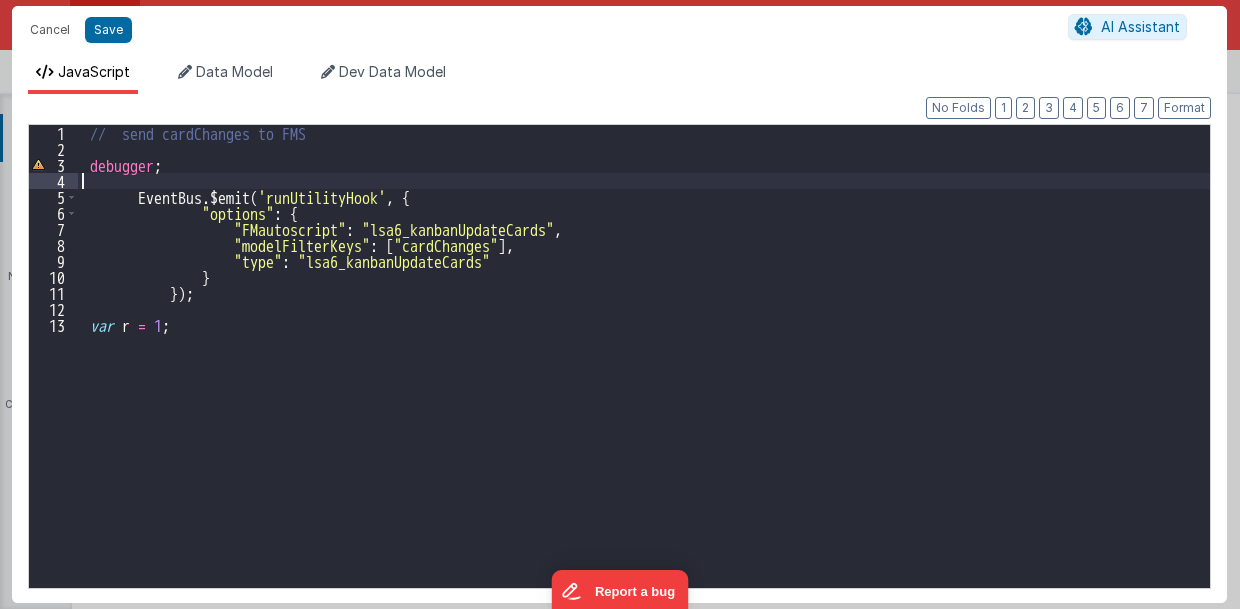 click on "//  send cardChanges to FMS   debugger ;          EventBus . $emit ( 'runUtilityHook' ,   {                    "options" :   {                         "FMautoscript" :   "lsa6_kanbanUpdateCards" ,                         "modelFilterKeys" :   [ "cardChanges" ] ,                         "type" :   "lsa6_kanbanUpdateCards"                    }               }) ;   var   r   =   1 ;" at bounding box center [644, 372] 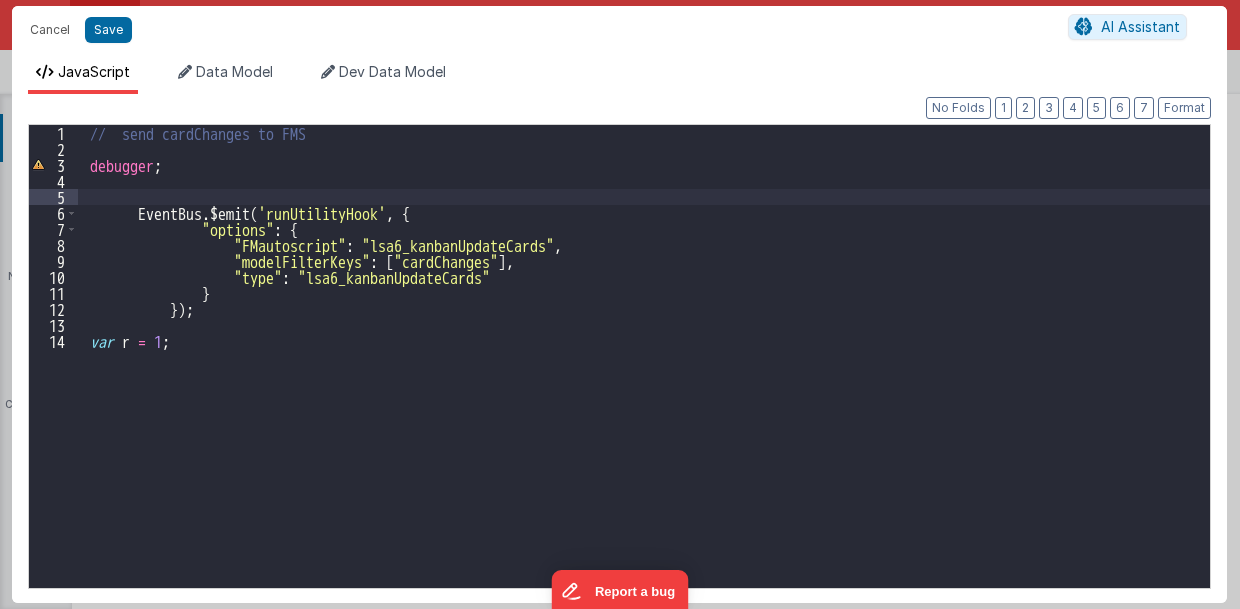 paste 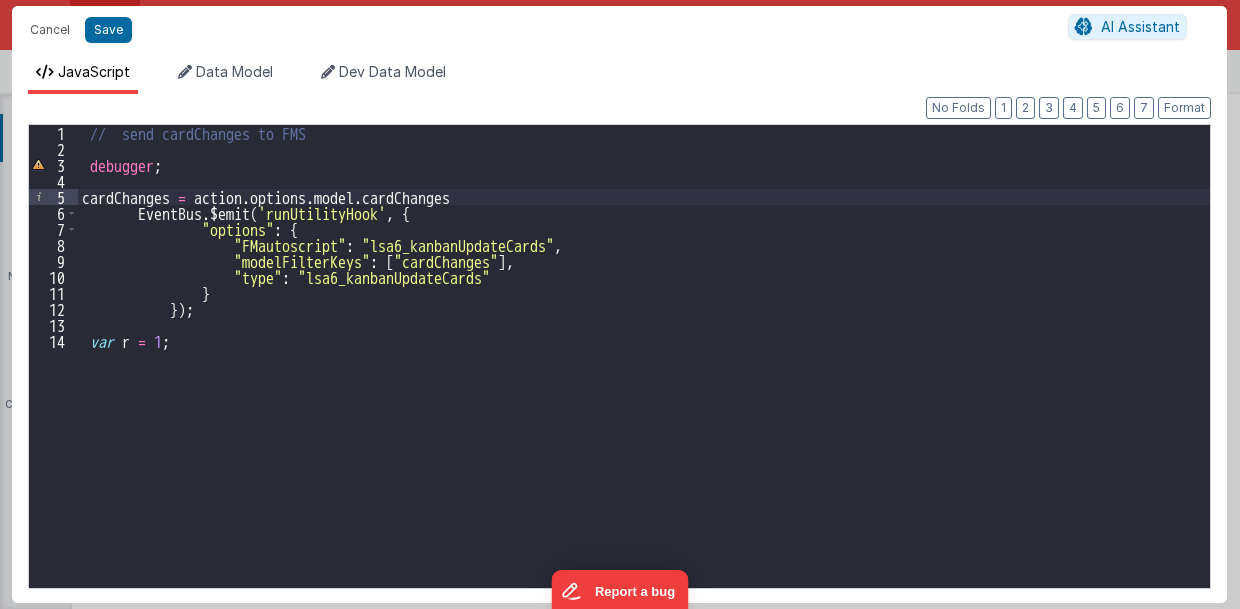 type 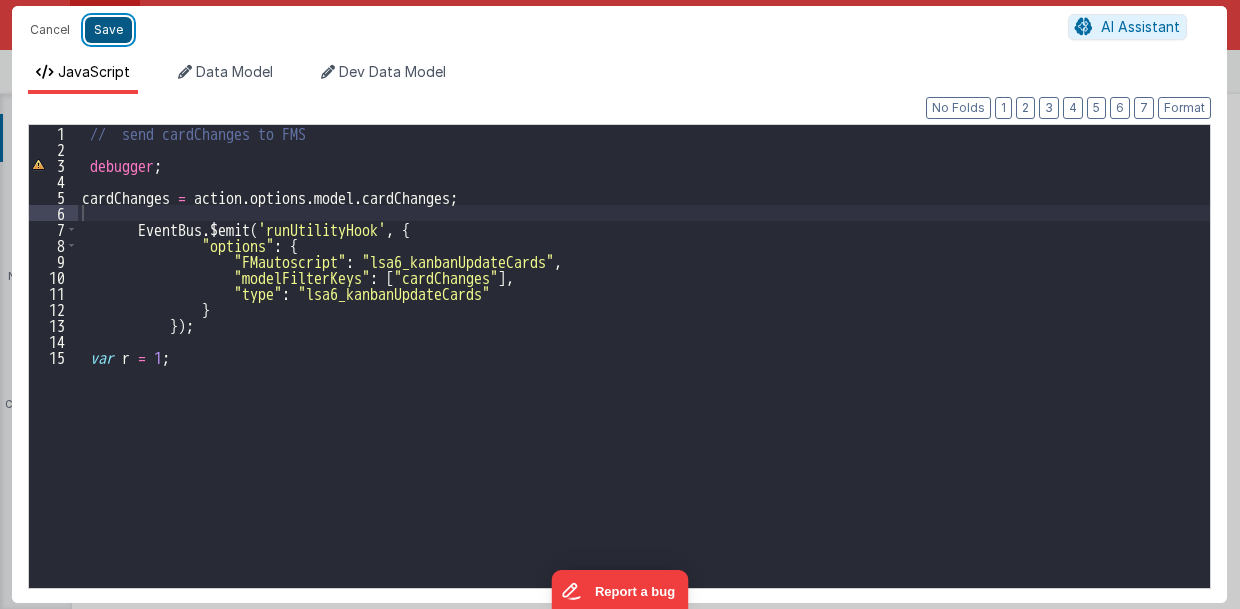 click on "Save" at bounding box center (108, 30) 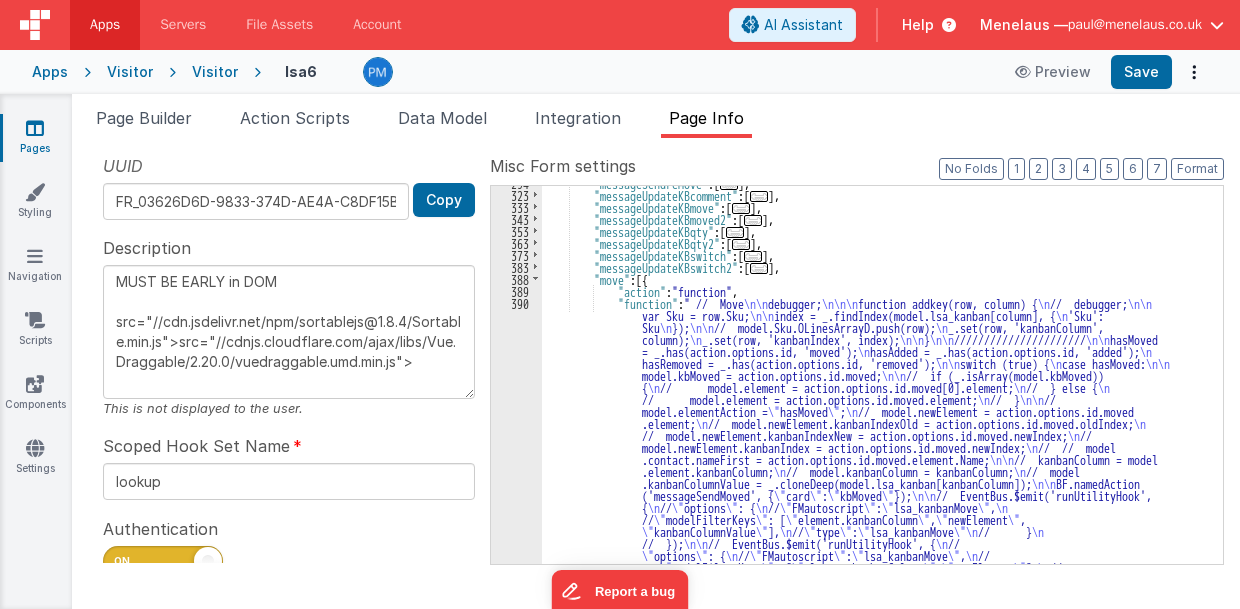 scroll, scrollTop: 662, scrollLeft: 0, axis: vertical 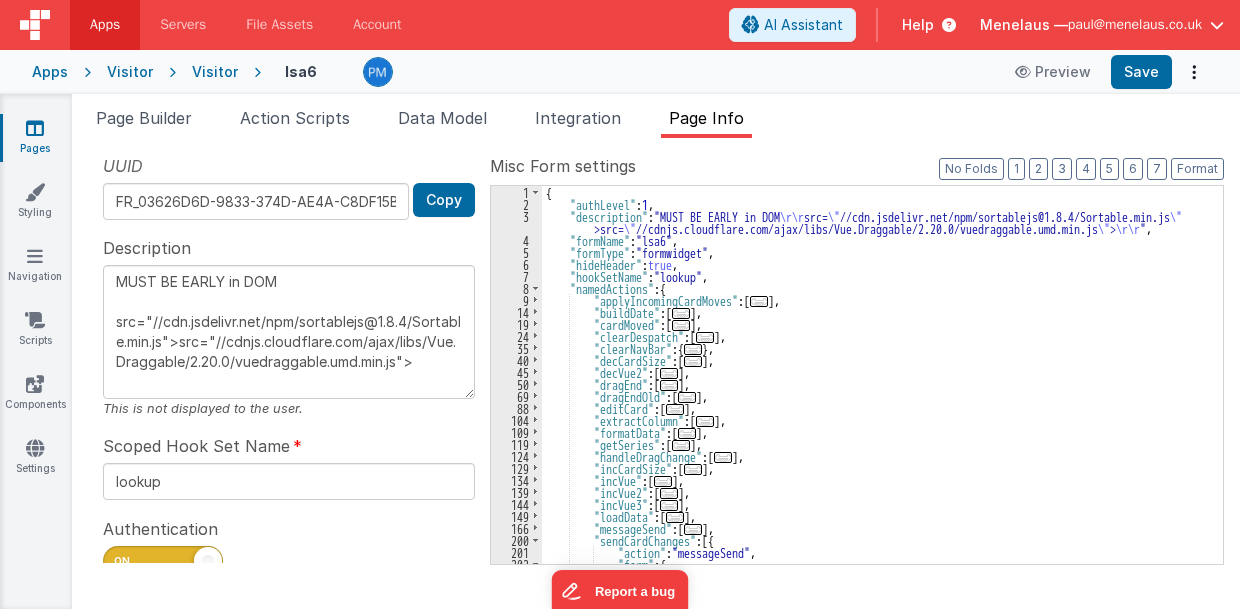 click on "..." at bounding box center [759, 301] 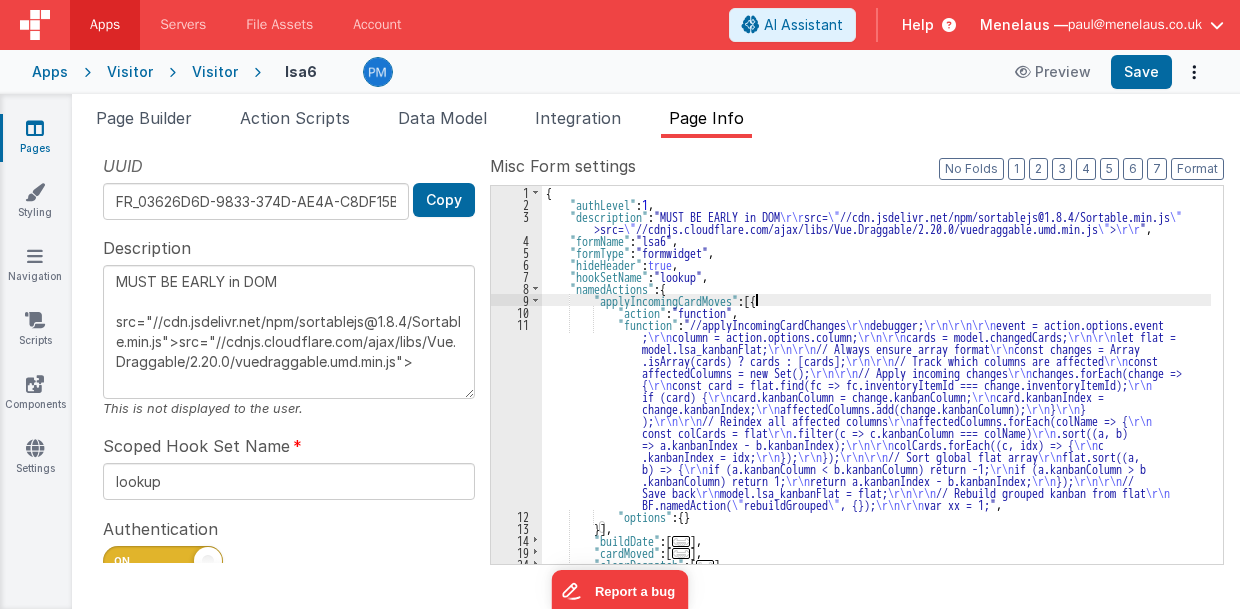 click on "{      "authLevel" :  1 ,      "description" :  "MUST BE EARLY in DOM \r\r src= \" //cdn.jsdelivr.net/npm/sortablejs@1.8.4/Sortable.min.js \"          >src= \" //cdnjs.cloudflare.com/ajax/libs/Vue.Draggable/2.20.0/vuedraggable.umd.min.js \" > \r\r " ,      "formName" :  "lsa6" ,      "formType" :  "formwidget" ,      "hideHeader" :  true ,      "hookSetName" :  "lookup" ,      "namedActions" :  {           "applyIncomingCardMoves" :  [{                "action" :  "function" ,                "function" :  "//applyIncomingCardChanges \r\n debugger; \r\n\r\n\r\n event = action.options.event                  ; \r\n column = action.options.column; \r\n\r\n cards = model.changedCards; \r\n\r\n   let flat =                   model.lsa_kanbanFlat; \r\n\r\n   // Always ensure array format \r\n   const changes = Array                  .isArray(cards) ? cards : [cards]; \r\n\r\n   // Track which columns are affected \r\n   const" at bounding box center (877, 387) 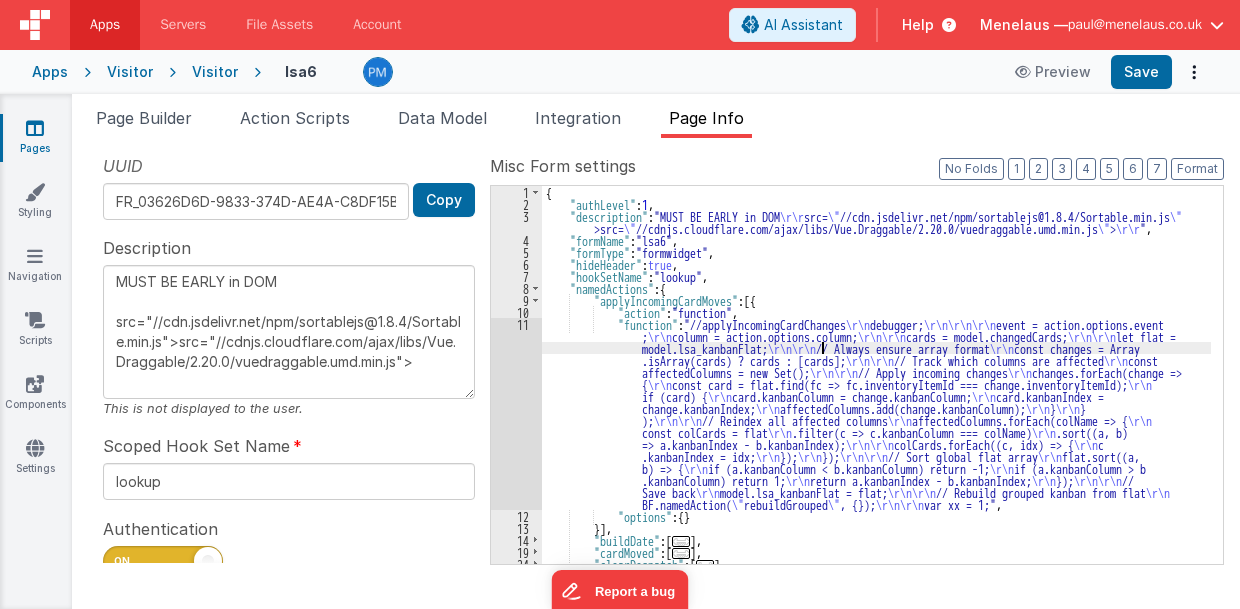 scroll, scrollTop: 40, scrollLeft: 0, axis: vertical 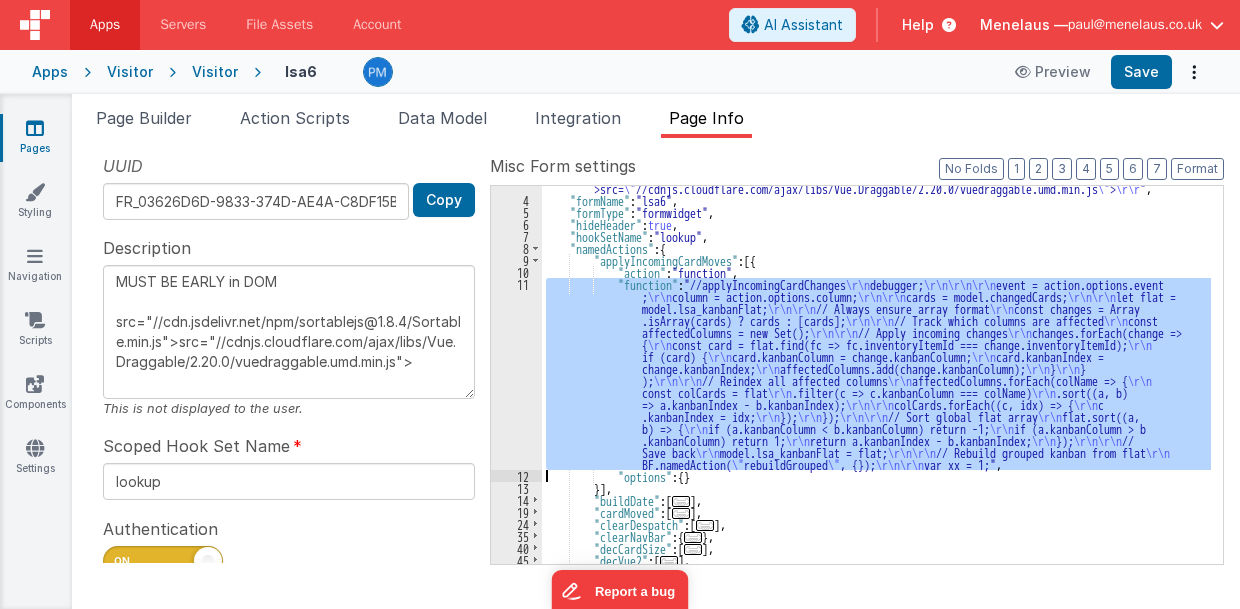 click on "11" at bounding box center (516, 374) 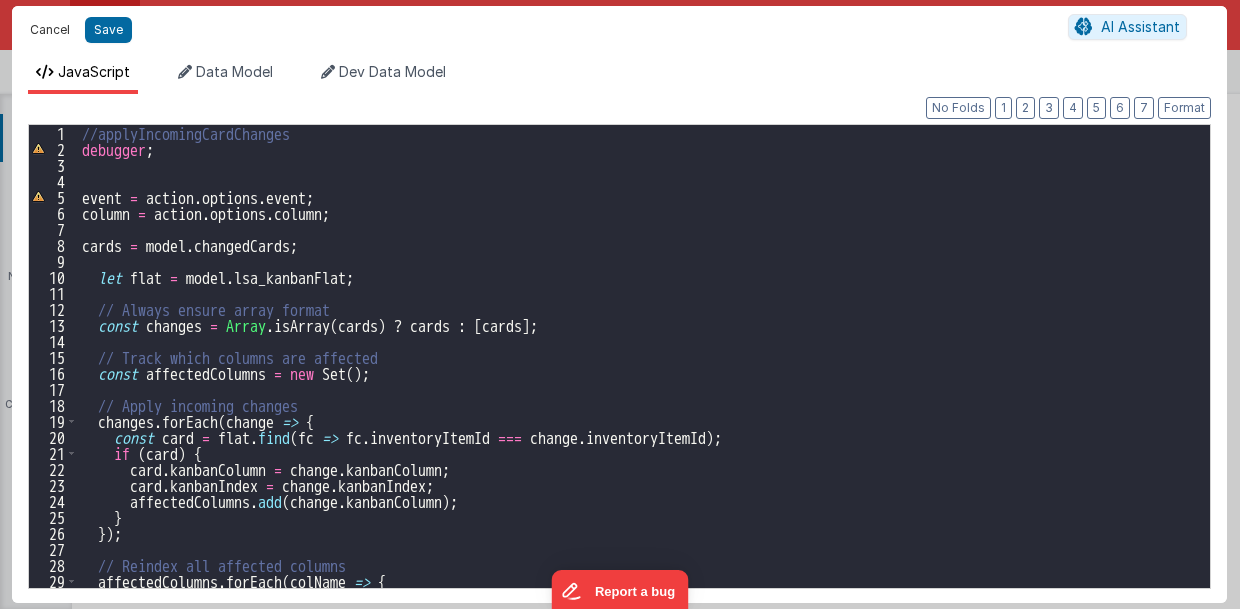 click on "Cancel" at bounding box center [50, 30] 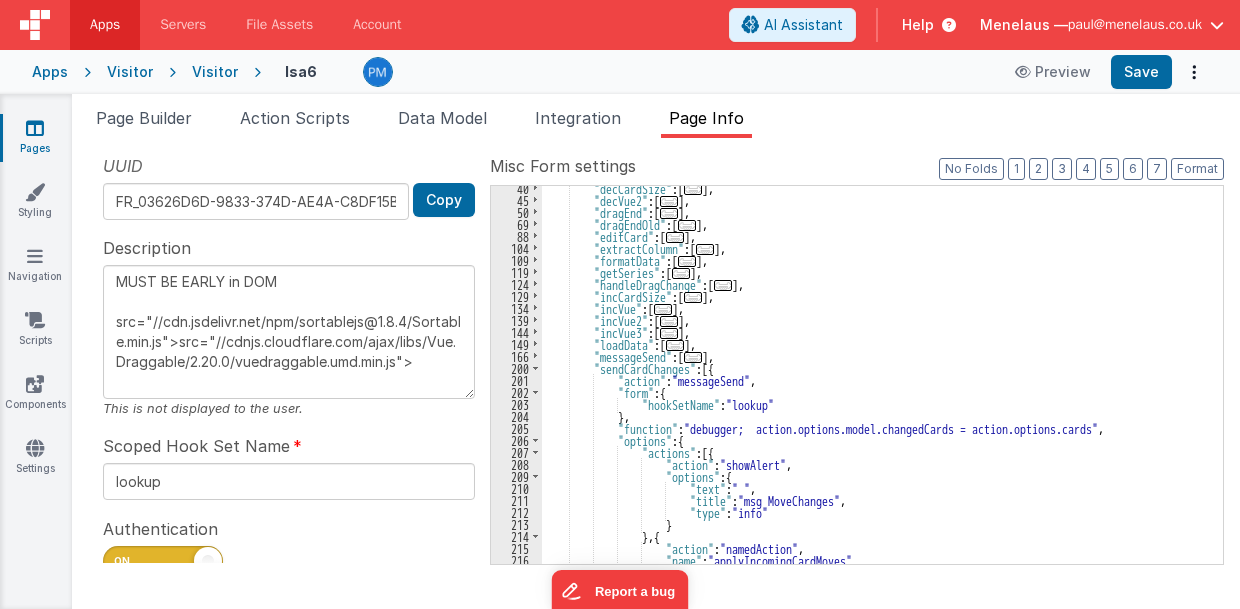 scroll, scrollTop: 400, scrollLeft: 0, axis: vertical 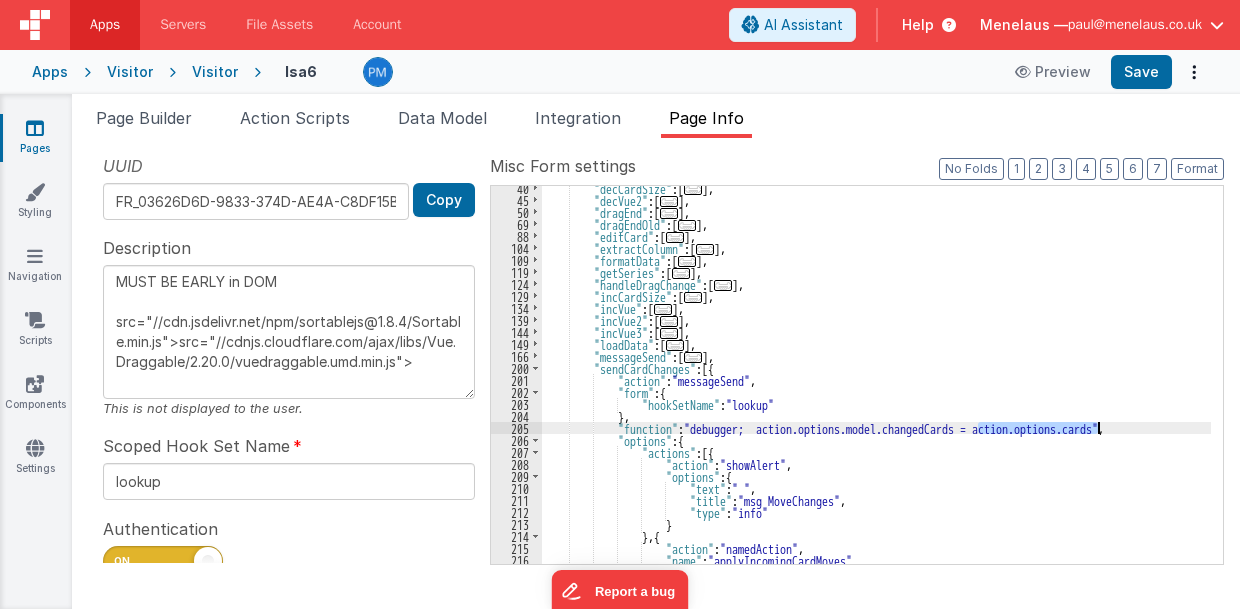 drag, startPoint x: 976, startPoint y: 427, endPoint x: 1098, endPoint y: 429, distance: 122.016396 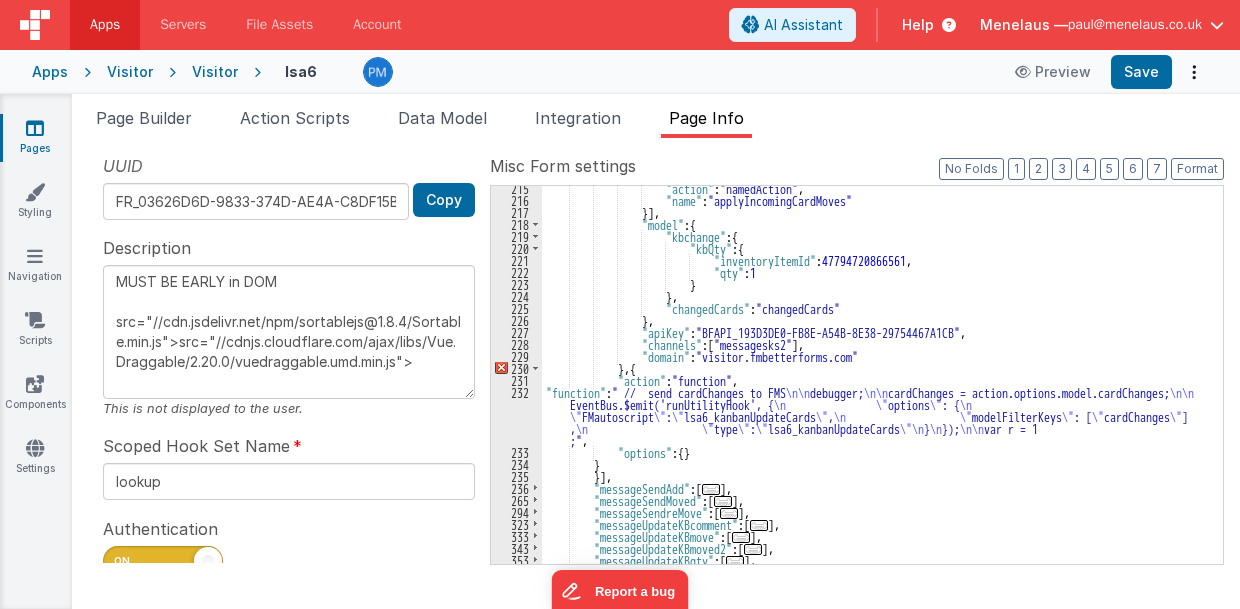 scroll, scrollTop: 760, scrollLeft: 0, axis: vertical 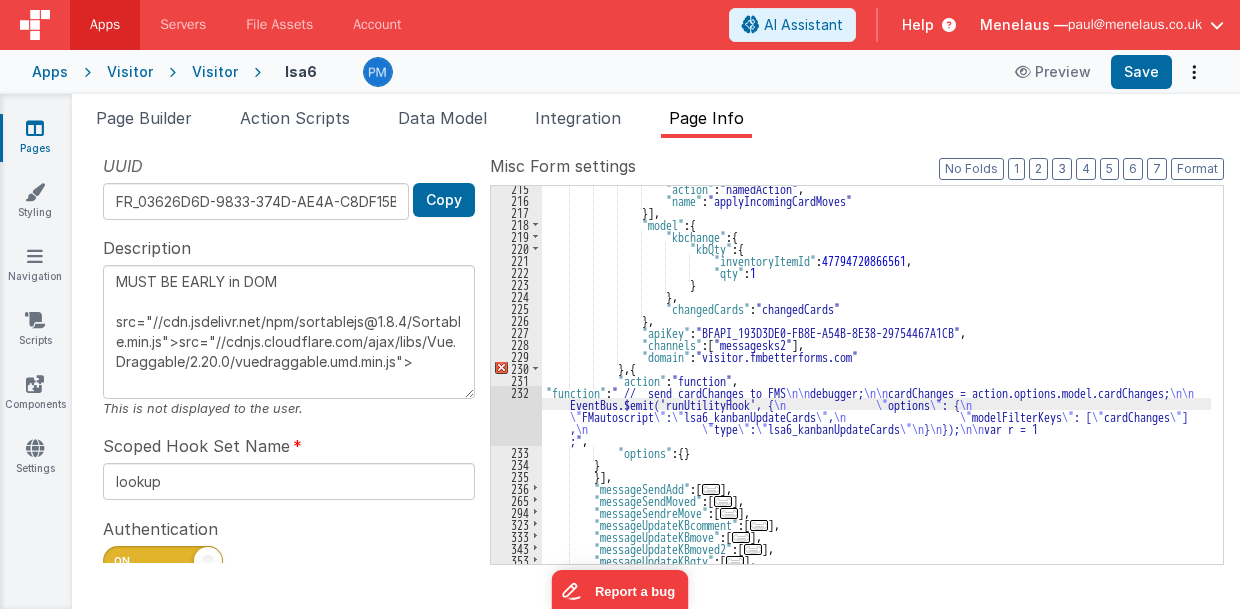 click on "232" at bounding box center (516, 416) 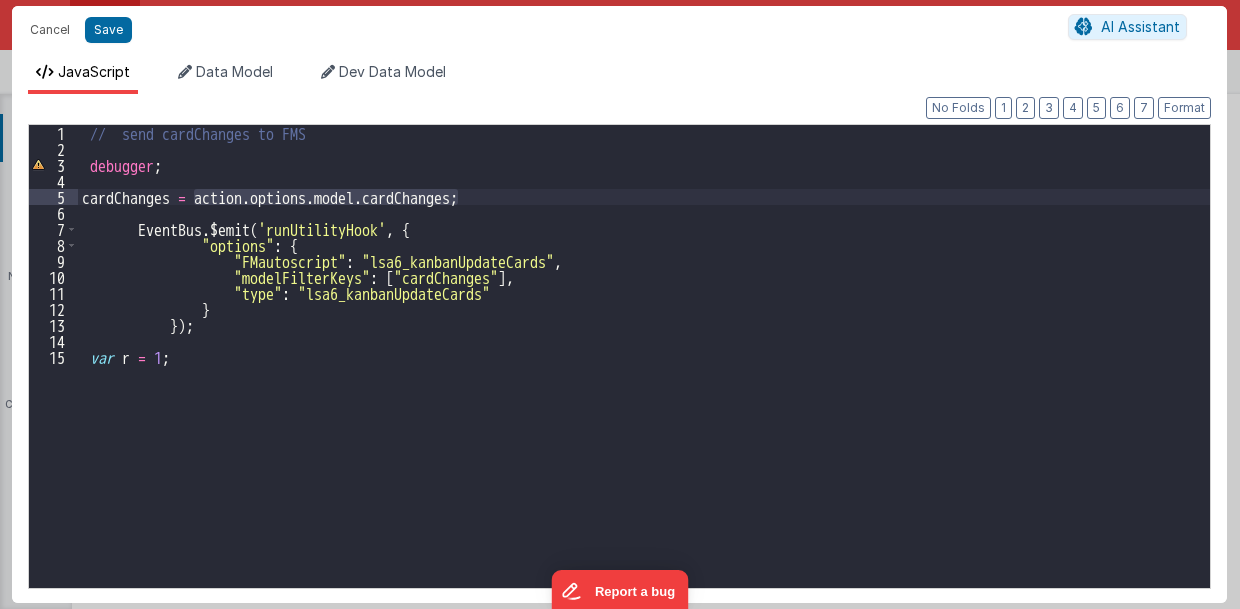 drag, startPoint x: 195, startPoint y: 192, endPoint x: 458, endPoint y: 190, distance: 263.0076 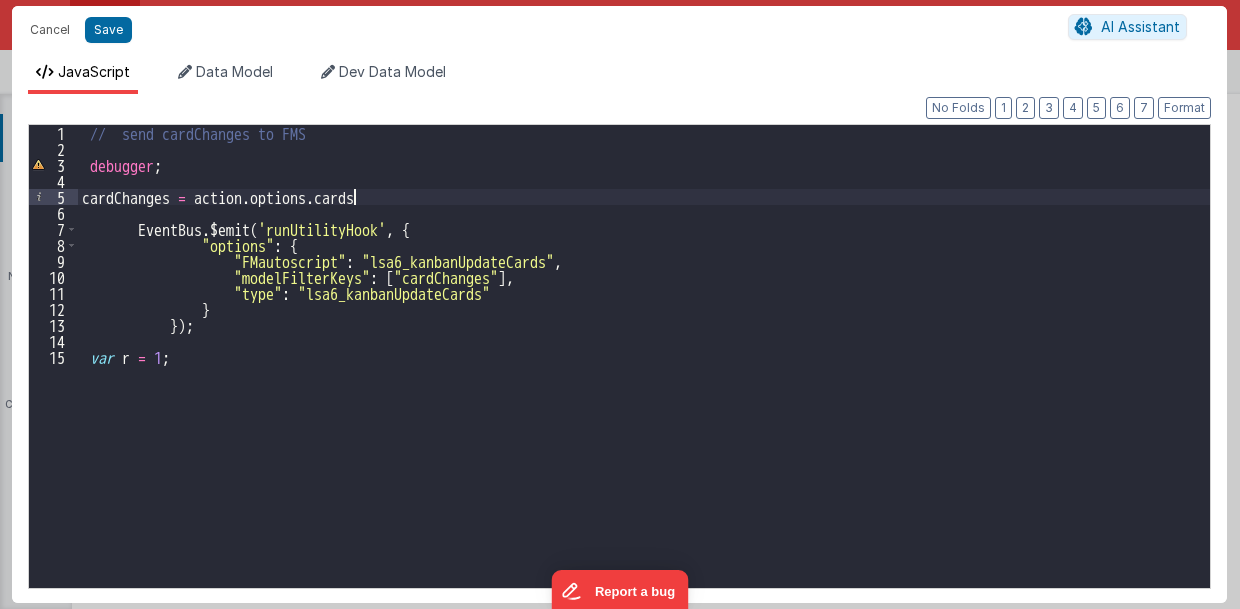 type 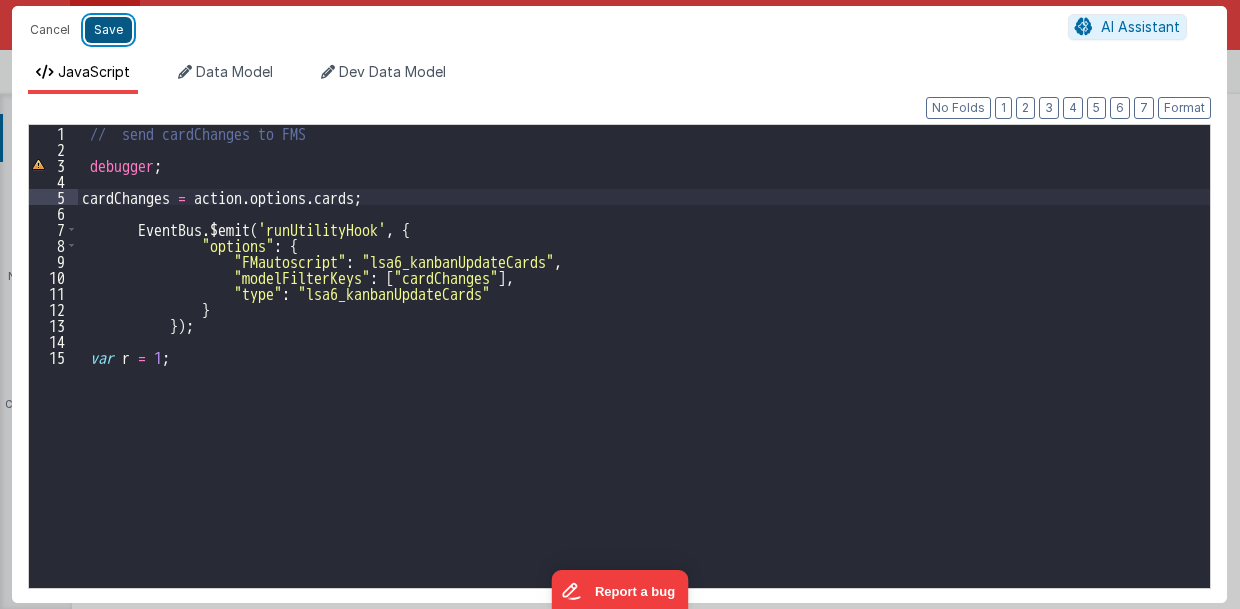 click on "Save" at bounding box center (108, 30) 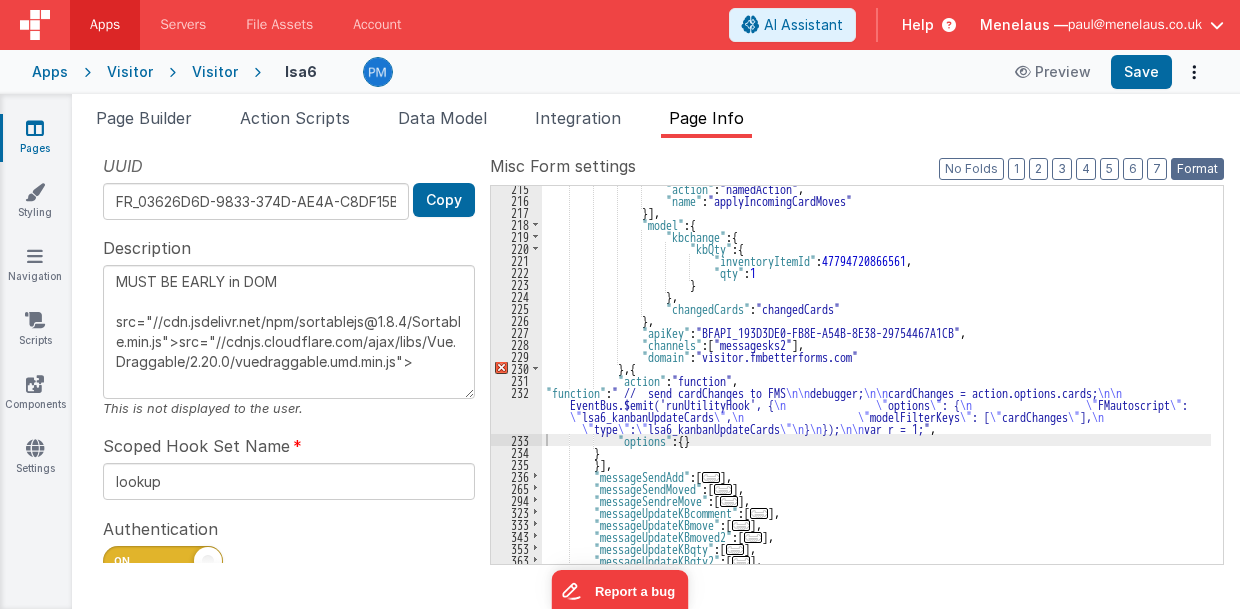 click on "Format" at bounding box center [1197, 169] 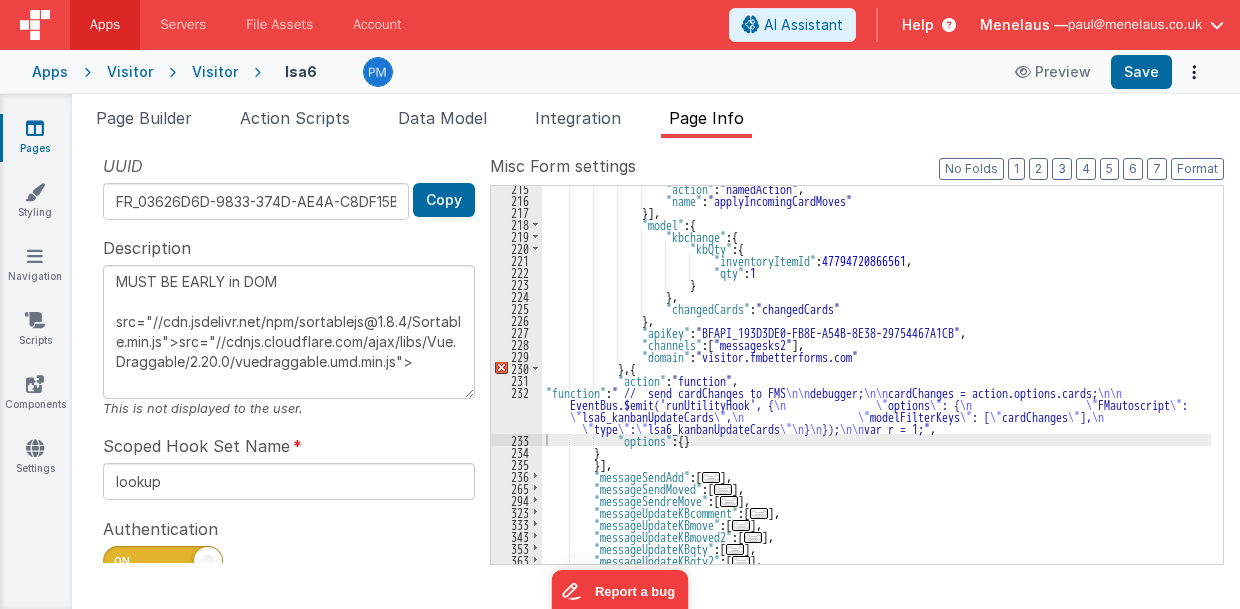 click on ""action" :  "namedAction" ,                          "name" :  "applyIncomingCardMoves"                     }] ,                     "model" :  {                          "kbchange" :  {                               "kbQty" :  {                                    "inventoryItemId" :  47794720866561 ,                                    "qty" :  1                               }                          } ,                          "changedCards" :  "changedCards"                     } ,                     "apiKey" :  "BFAPI_193D3DE0-FB8E-A54B-8E38-29754467A1CB" ,                     "channels" :  [ "messagesks2" ] ,                     "domain" :  "visitor.fmbetterforms.com"                }           }] ,           "messageSendAdd" :  [ ... ] ,           "messageSendMoved" :  [ ... ] ,           "messageSendreMove" :  [ ... ] ,           "messageUpdateKBcomment" :  [ ... ] ,           "messageUpdateKBmove" :  [ ... ] ,           "messageUpdateKBmoved2" :  [ ... ] ,           "messageUpdateKBqty" :  [ ... ] ,           "messageUpdateKBqty2" :  [ ... ] ,           "messageUpdateKBswitch" :  [ ... ] ,           :  [ ..." at bounding box center (877, 383) 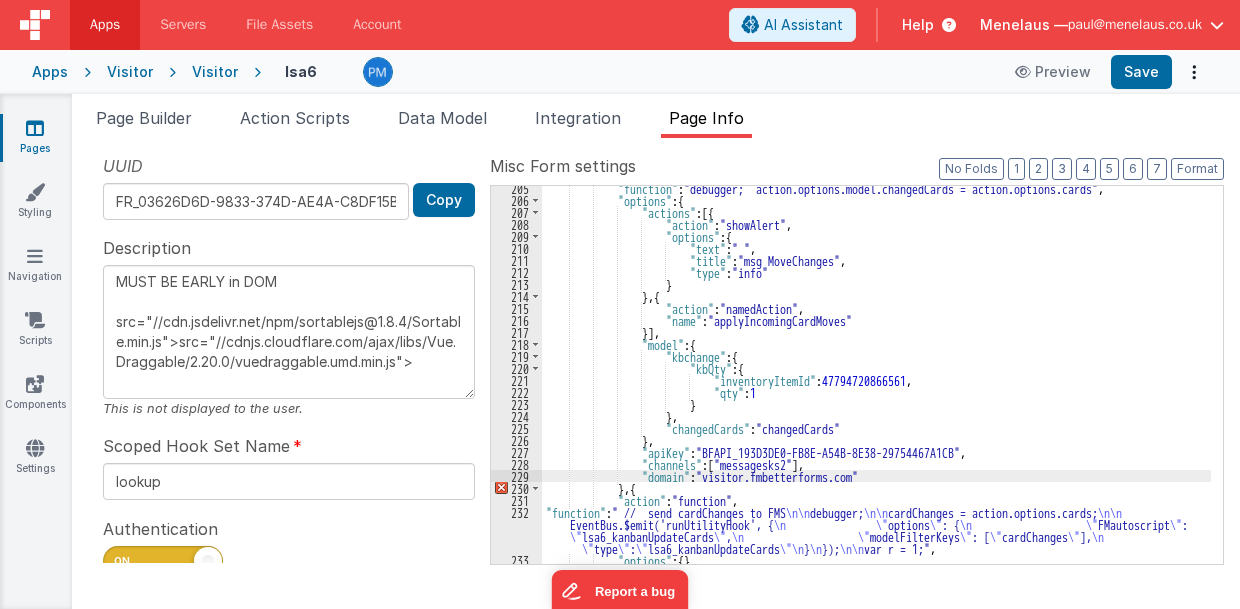scroll, scrollTop: 560, scrollLeft: 0, axis: vertical 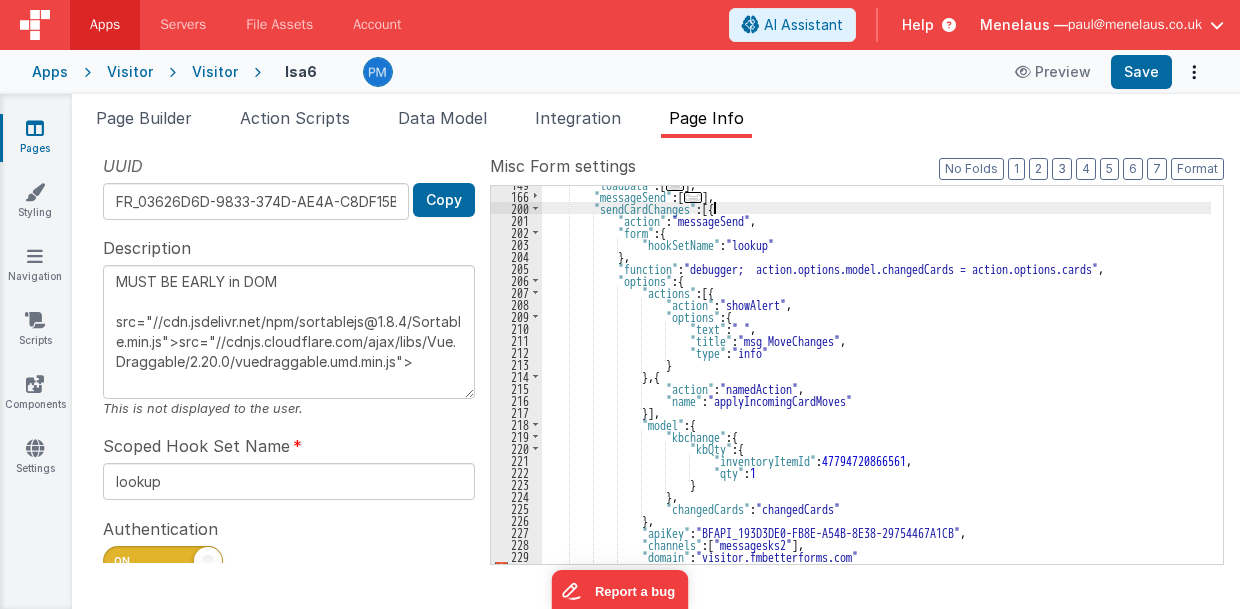 click on ""loadData" :  [ ... ] ,           "messageSend" :  [ ... ] ,           "sendCardChanges" :  [{                "action" :  "messageSend" ,                "form" :  {                     "hookSetName" :  "lookup"                } ,                "function" :  "debugger;  action.options.model.changedCards = action.options.cards" ,                "options" :  {                     "actions" :  [{                          "action" :  "showAlert" ,                          "options" :  {                               "text" :  " " ,                               "title" :  "msg MoveChanges" ,                               "type" :  "info"                          }                     } ,  {                          "action" :  "namedAction" ,                          "name" :  "applyIncomingCardMoves"                     }] ,                     "model" :  {                          "kbchange" :  {                               "kbQty" :  {                                    "inventoryItemId" :  47794720866561 ,                                    "qty" :  1                               }                          } ,                          "changedCards" :  "changedCards"                     } ,                     "apiKey" :  "BFAPI_193D3DE0-FB8E-A54B-8E38-29754467A1CB" ,                     "channels" :  [ "messagesks2" ] ,                     "domain" :  "visitor.fmbetterforms.com"                } , {                "action" :  "function" , "function" :  " //  send cardChanges to FMS \n\n  debugger; \n\n cardChanges = action.options.cards; \n\n              EventBus.$emit('runUtilityHook', { \n                 \" options \" : { \n                     \" FMautoscript \" :       \" ," at bounding box center (877, 379) 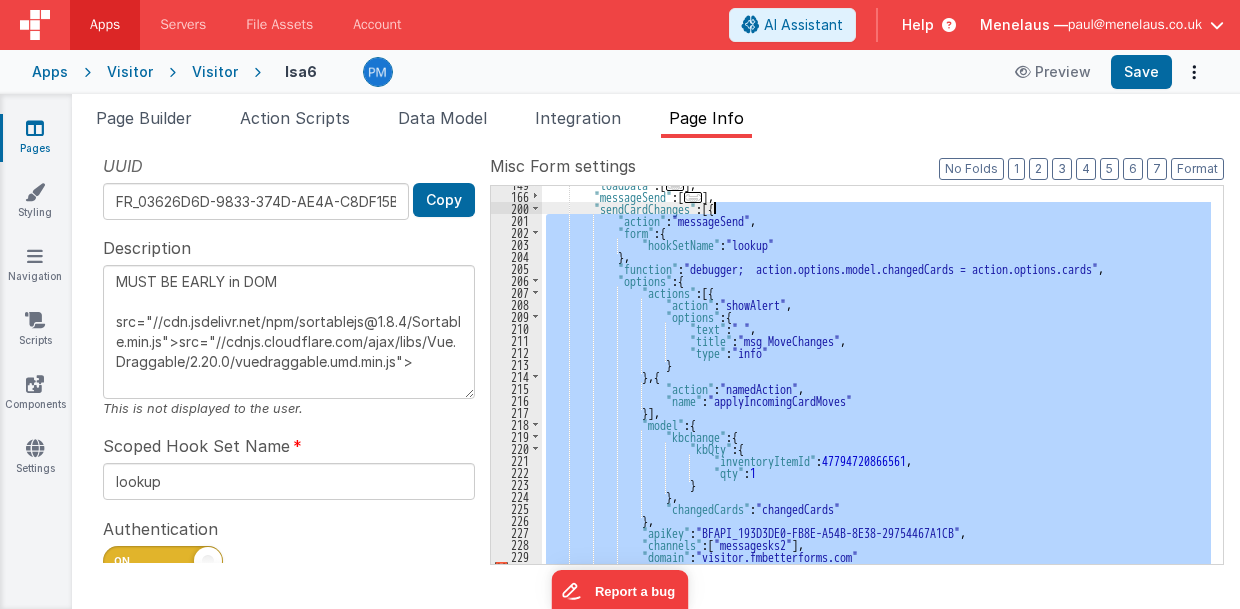 click on ""loadData" :  [ ... ] ,           "messageSend" :  [ ... ] ,           "sendCardChanges" :  [{                "action" :  "messageSend" ,                "form" :  {                     "hookSetName" :  "lookup"                } ,                "function" :  "debugger;  action.options.model.changedCards = action.options.cards" ,                "options" :  {                     "actions" :  [{                          "action" :  "showAlert" ,                          "options" :  {                               "text" :  " " ,                               "title" :  "msg MoveChanges" ,                               "type" :  "info"                          }                     } ,  {                          "action" :  "namedAction" ,                          "name" :  "applyIncomingCardMoves"                     }] ,                     "model" :  {                          "kbchange" :  {                               "kbQty" :  {                                    "inventoryItemId" :  47794720866561 ,                                    "qty" :  1                               }                          } ,                          "changedCards" :  "changedCards"                     } ,                     "apiKey" :  "BFAPI_193D3DE0-FB8E-A54B-8E38-29754467A1CB" ,                     "channels" :  [ "messagesks2" ] ,                     "domain" :  "visitor.fmbetterforms.com"                } , {                "action" :  "function" , "function" :  " //  send cardChanges to FMS \n\n  debugger; \n\n cardChanges = action.options.cards; \n\n              EventBus.$emit('runUtilityHook', { \n                 \" options \" : { \n                     \" FMautoscript \" :       \" ," at bounding box center [877, 379] 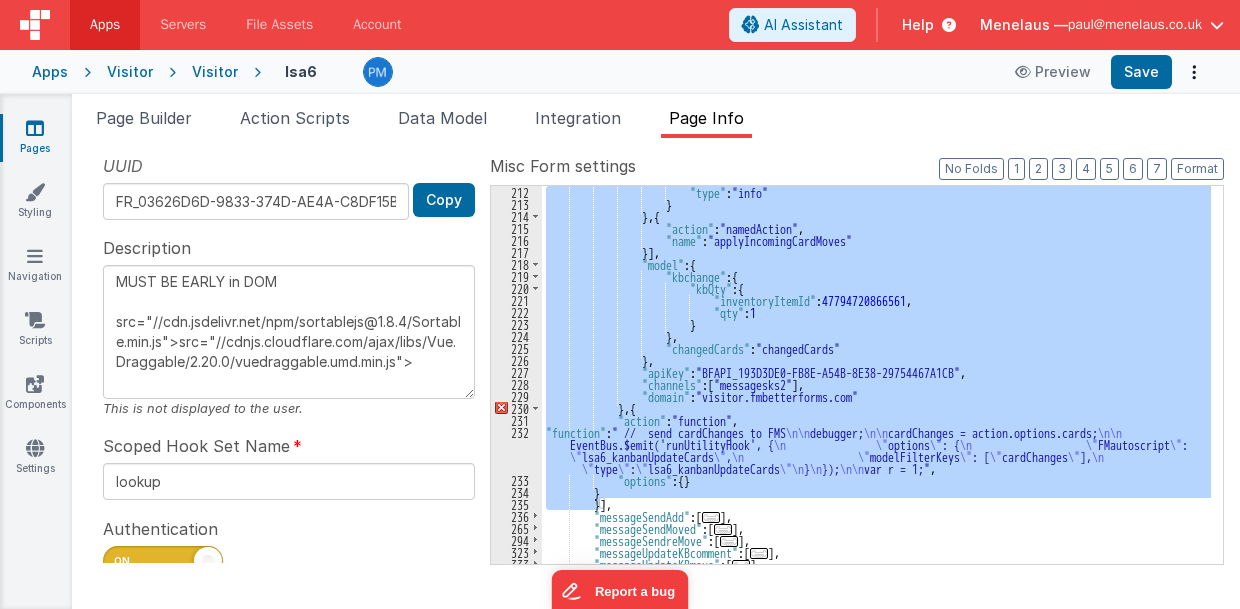 scroll, scrollTop: 720, scrollLeft: 0, axis: vertical 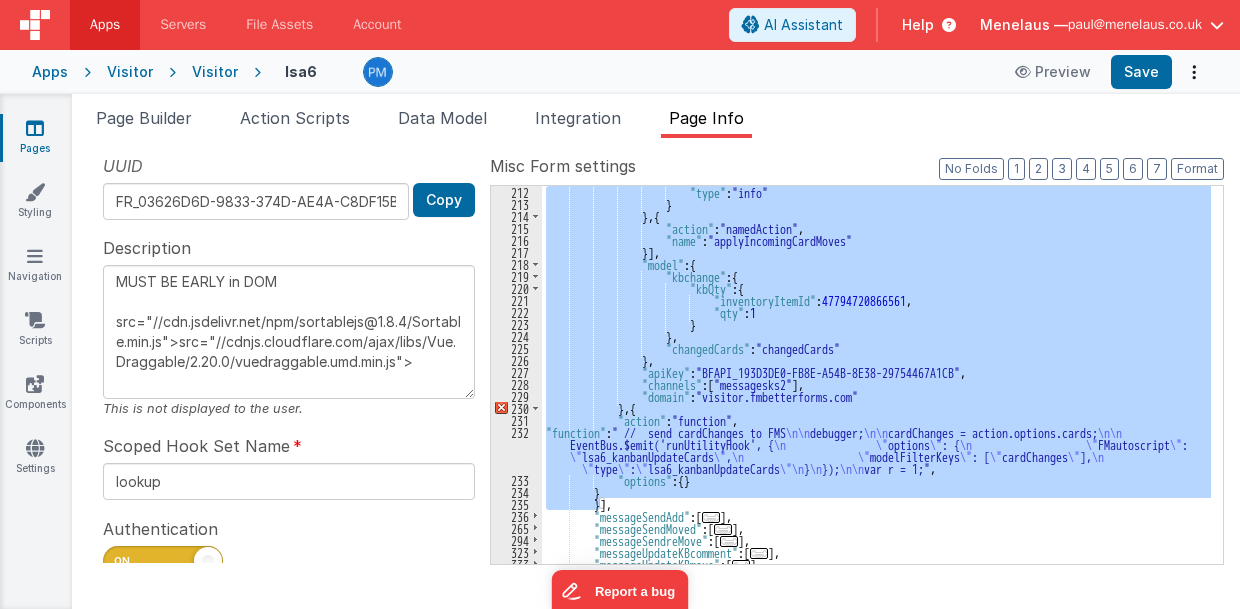 click on ""type" :  "info"                          }                     } ,  {                          "action" :  "namedAction" ,                          "name" :  "applyIncomingCardMoves"                     }] ,                     "model" :  {                          "kbchange" :  {                               "kbQty" :  {                                    "inventoryItemId" :  47794720866561 ,                                    "qty" :  1                               }                          } ,                          "changedCards" :  "changedCards"                     } ,                     "apiKey" :  "BFAPI_193D3DE0-FB8E-A54B-8E38-29754467A1CB" ,                     "channels" :  [ "messagesks2" ] ,                     "domain" :  "visitor.fmbetterforms.com"                } , {                "action" :  "function" , "function" :  " //  send cardChanges to FMS \n\n  debugger; \n\n cardChanges = action.options.cards; \n\n              \n                 \" options" at bounding box center [876, 375] 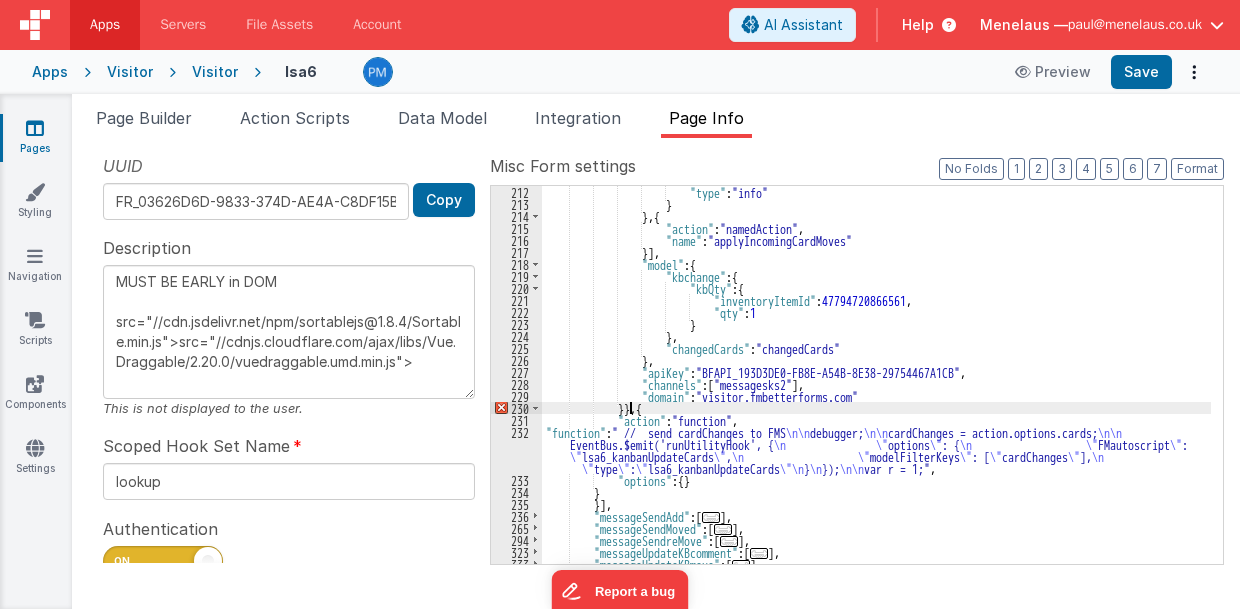 type 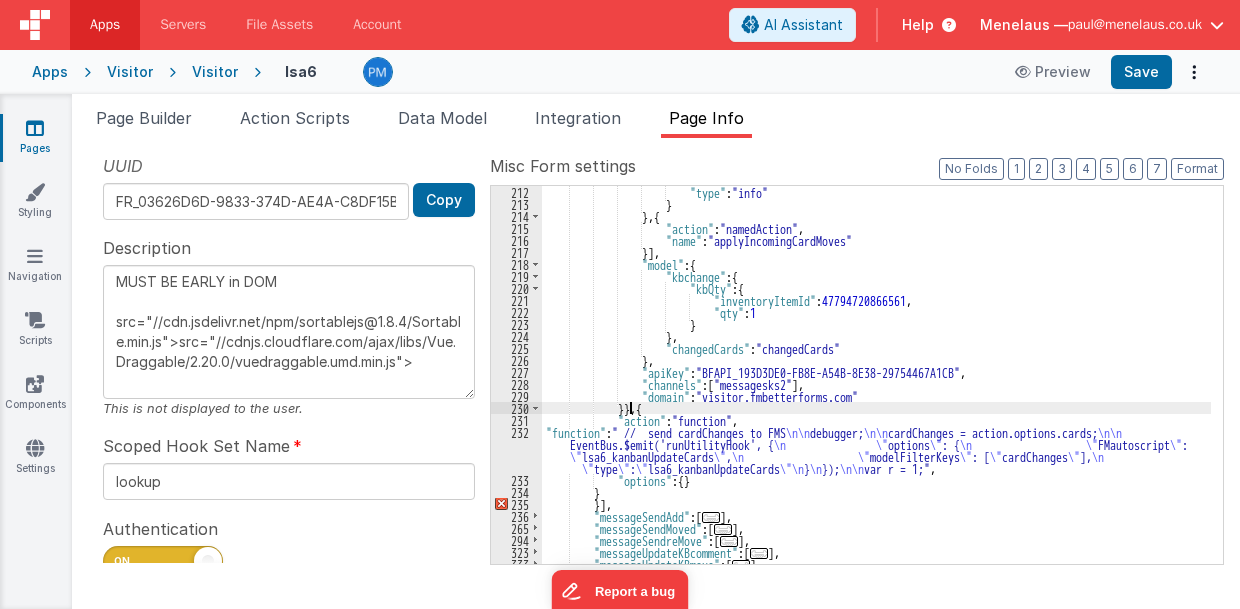 click on ""type" :  "info"                          }                     } ,  {                          "action" :  "namedAction" ,                          "name" :  "applyIncomingCardMoves"                     }] ,                     "model" :  {                          "kbchange" :  {                               "kbQty" :  {                                    "inventoryItemId" :  47794720866561 ,                                    "qty" :  1                               }                          } ,                          "changedCards" :  "changedCards"                     } ,                     "apiKey" :  "BFAPI_193D3DE0-FB8E-A54B-8E38-29754467A1CB" ,                     "channels" :  [ "messagesks2" ] ,                     "domain" :  "visitor.fmbetterforms.com"                }} , {                "action" :  "function" , "function" :  " //  send cardChanges to FMS \n\n  debugger; \n\n cardChanges = action.options.cards; \n\n              \n                 \" \" : {" at bounding box center [877, 387] 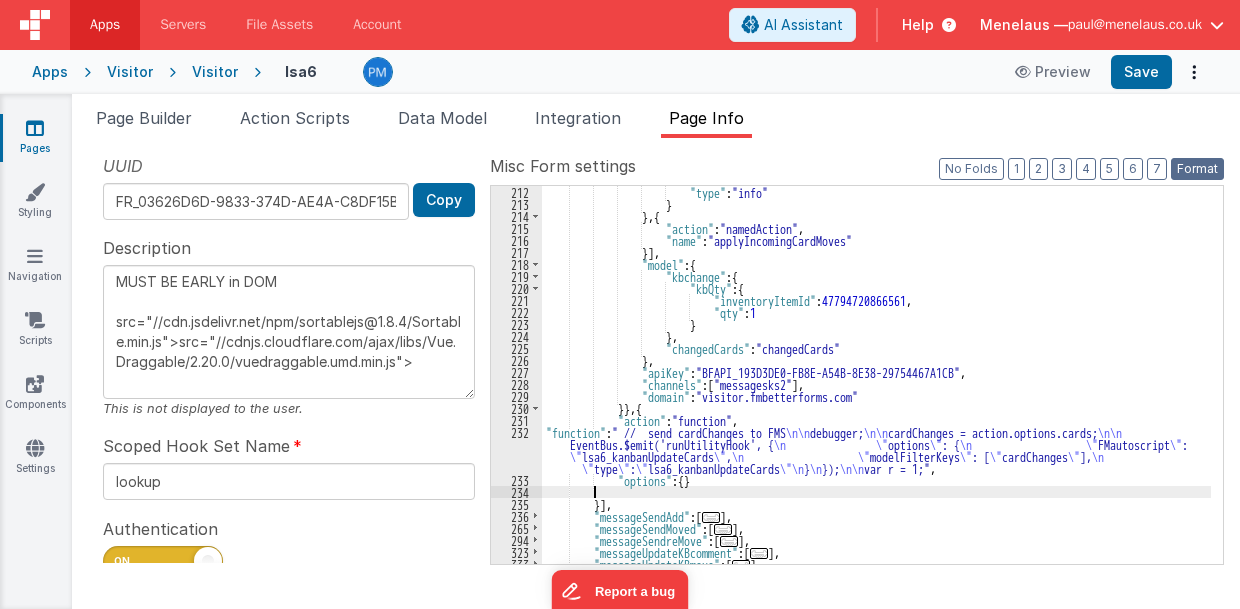 click on "Format" at bounding box center [1197, 169] 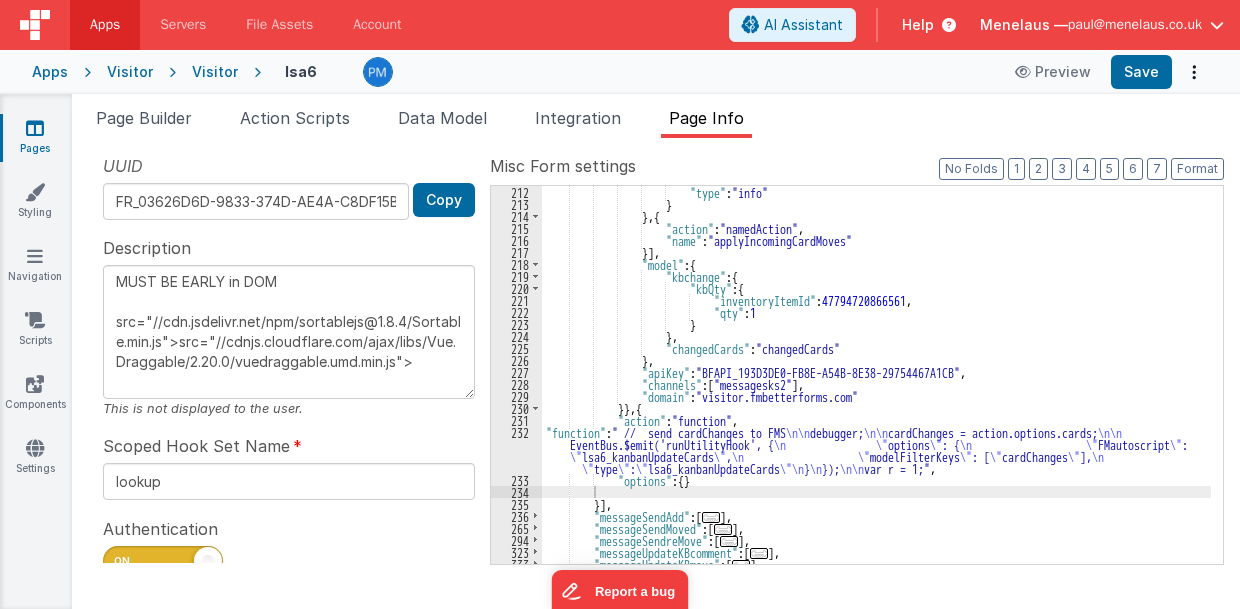 click on ""type" :  "info"                          }                     } ,  {                          "action" :  "namedAction" ,                          "name" :  "applyIncomingCardMoves"                     }] ,                     "model" :  {                          "kbchange" :  {                               "kbQty" :  {                                    "inventoryItemId" :  47794720866561 ,                                    "qty" :  1                               }                          } ,                          "changedCards" :  "changedCards"                     } ,                     "apiKey" :  "BFAPI_193D3DE0-FB8E-A54B-8E38-29754467A1CB" ,                     "channels" :  [ "messagesks2" ] ,                     "domain" :  "visitor.fmbetterforms.com"                }} , {                "action" :  "function" , "function" :  " //  send cardChanges to FMS \n\n  debugger; \n\n cardChanges = action.options.cards; \n\n              \n                 \" \" : {" at bounding box center [877, 387] 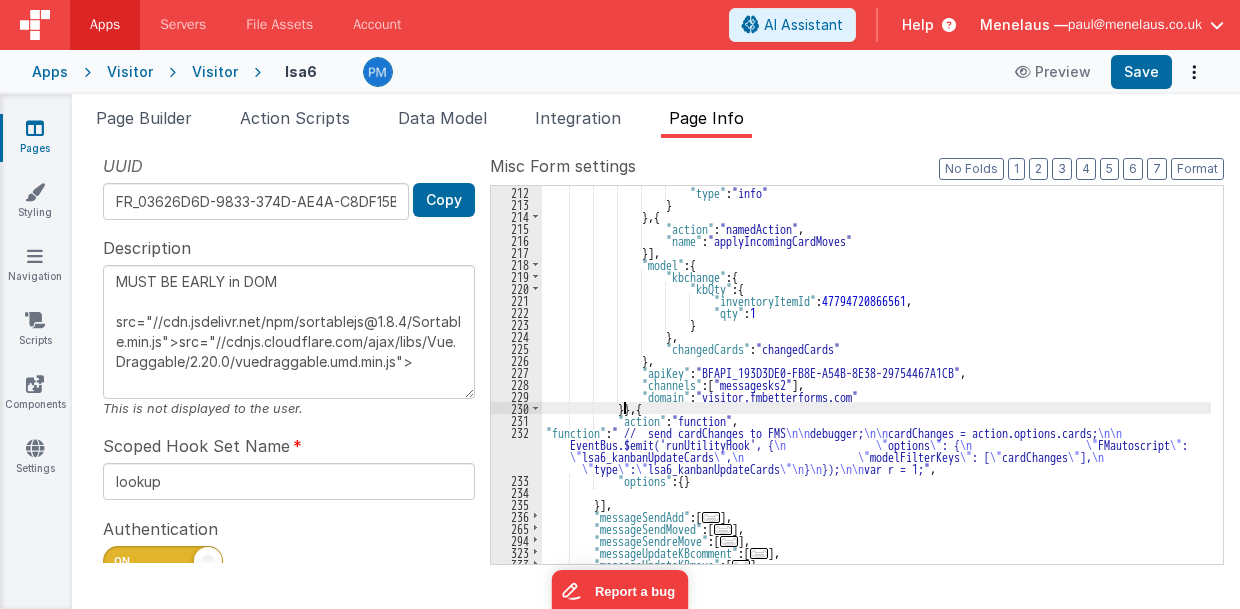 click on ""type" :  "info"                          }                     } ,  {                          "action" :  "namedAction" ,                          "name" :  "applyIncomingCardMoves"                     }] ,                     "model" :  {                          "kbchange" :  {                               "kbQty" :  {                                    "inventoryItemId" :  47794720866561 ,                                    "qty" :  1                               }                          } ,                          "changedCards" :  "changedCards"                     } ,                     "apiKey" :  "BFAPI_193D3DE0-FB8E-A54B-8E38-29754467A1CB" ,                     "channels" :  [ "messagesks2" ] ,                     "domain" :  "visitor.fmbetterforms.com"                }} , {                "action" :  "function" , "function" :  " //  send cardChanges to FMS \n\n  debugger; \n\n cardChanges = action.options.cards; \n\n              \n                 \" \" : {" at bounding box center [877, 387] 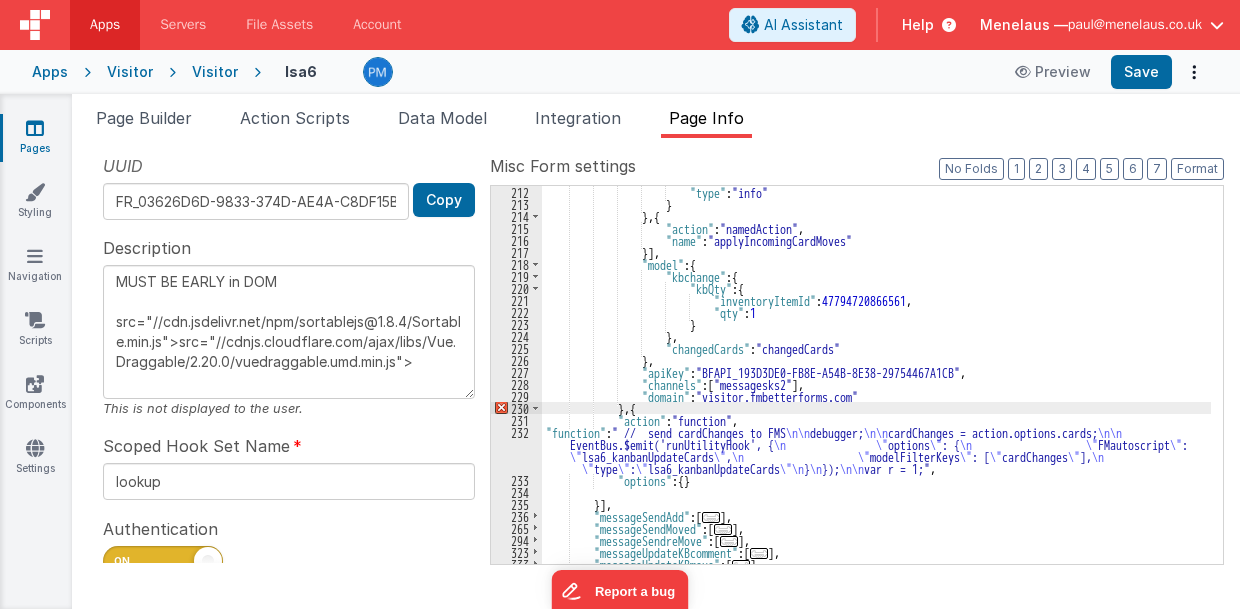 type on "MUST BE EARLY in DOM
src="//cdn.jsdelivr.net/npm/sortablejs@1.8.4/Sortable.min.js">src="//cdnjs.cloudflare.com/ajax/libs/Vue.Draggable/2.20.0/vuedraggable.umd.min.js">" 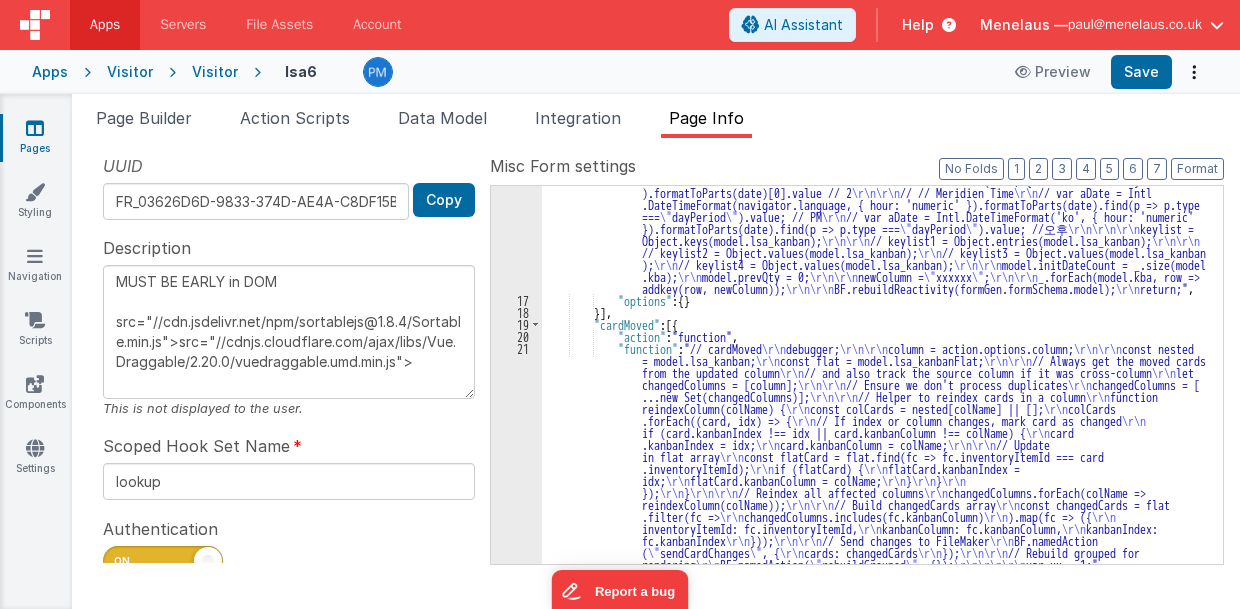 type on "MUST BE EARLY in DOM
src="//cdn.jsdelivr.net/npm/sortablejs@1.8.4/Sortable.min.js">src="//cdnjs.cloudflare.com/ajax/libs/Vue.Draggable/2.20.0/vuedraggable.umd.min.js">" 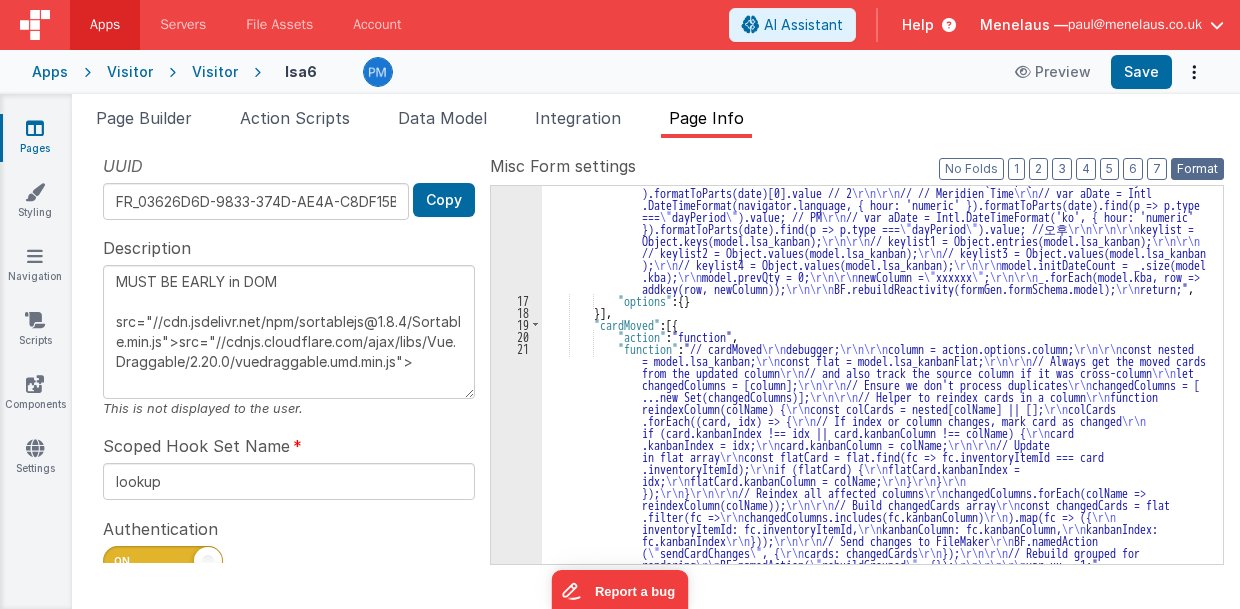 click on "Format" at bounding box center (1197, 169) 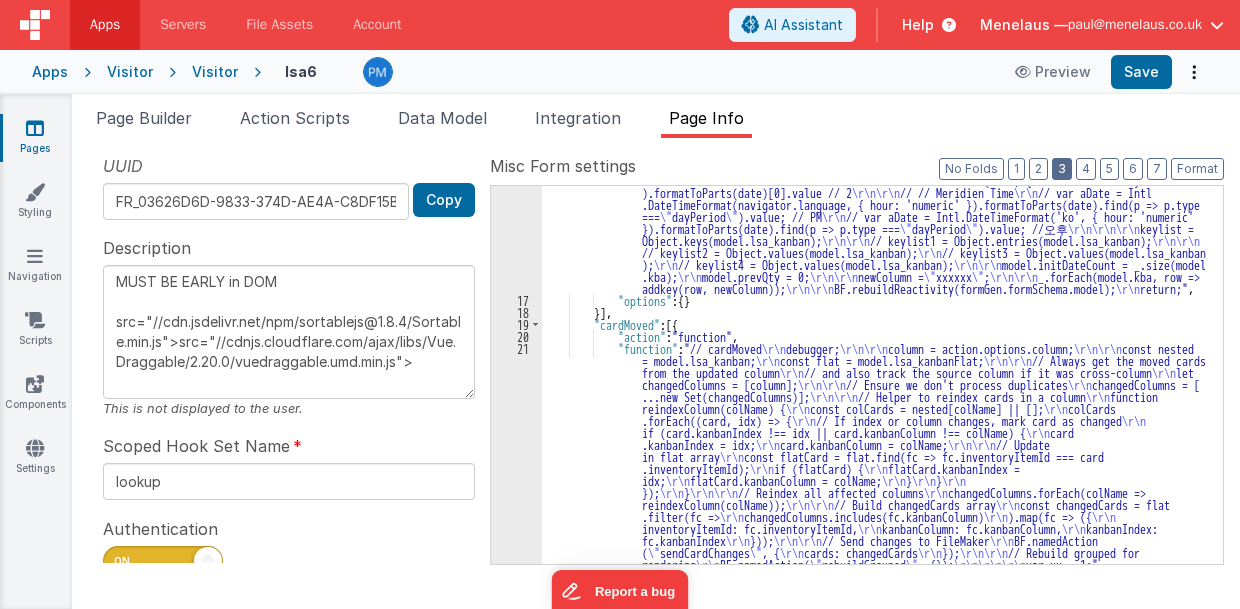 click on "3" at bounding box center (1062, 169) 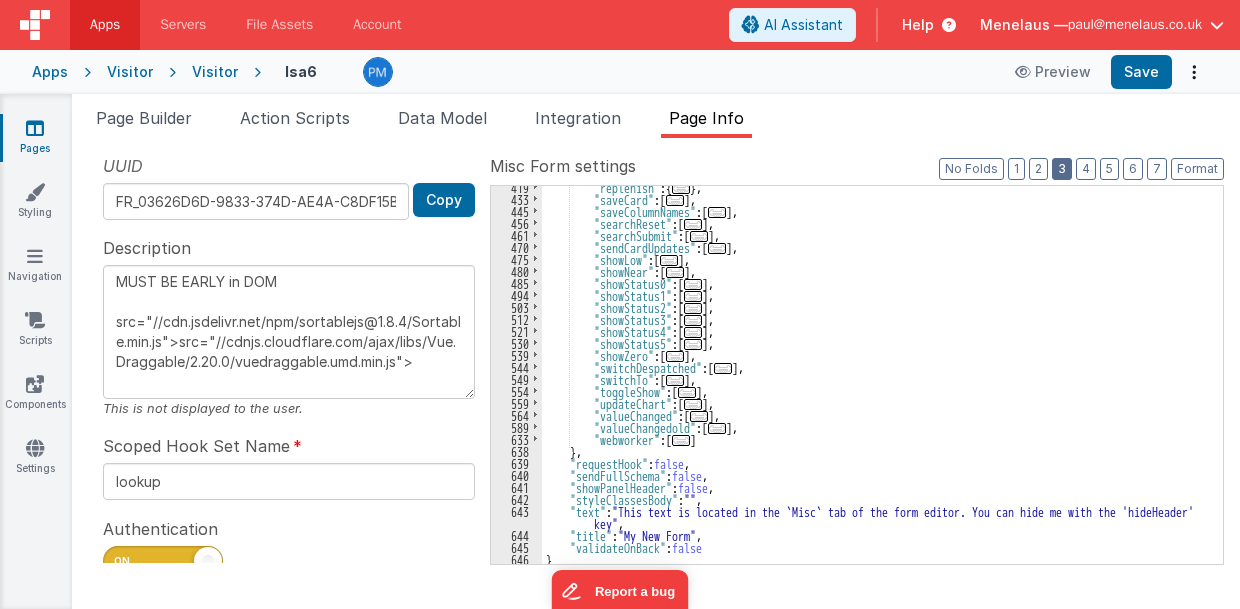 scroll, scrollTop: 385, scrollLeft: 0, axis: vertical 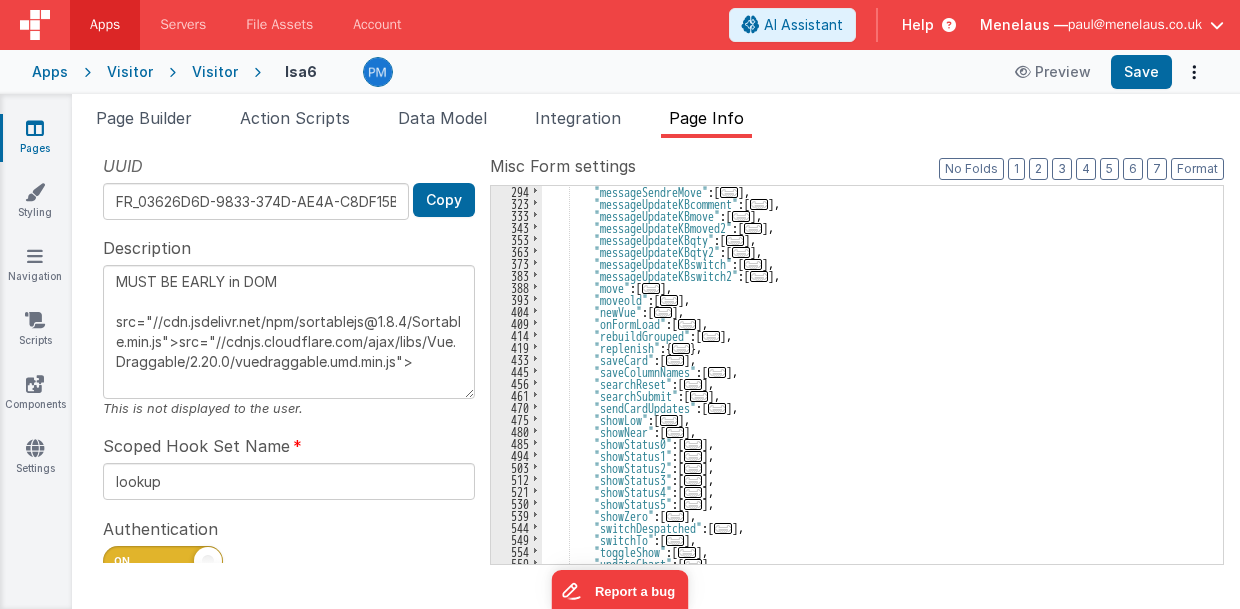 click on "..." at bounding box center (717, 408) 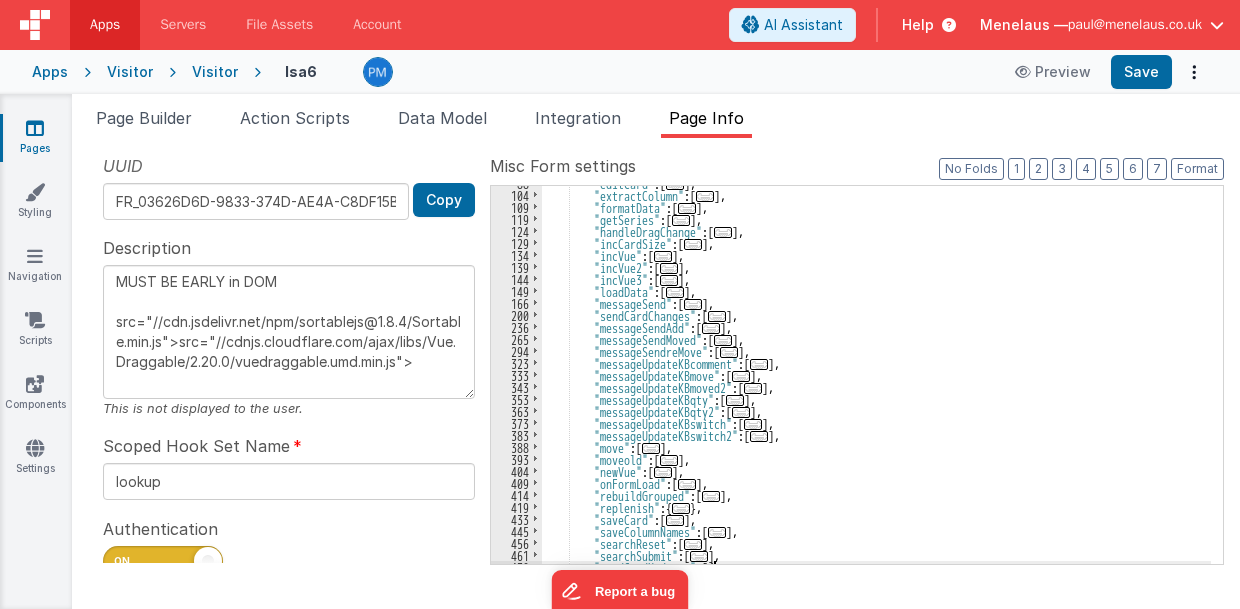 scroll, scrollTop: 185, scrollLeft: 0, axis: vertical 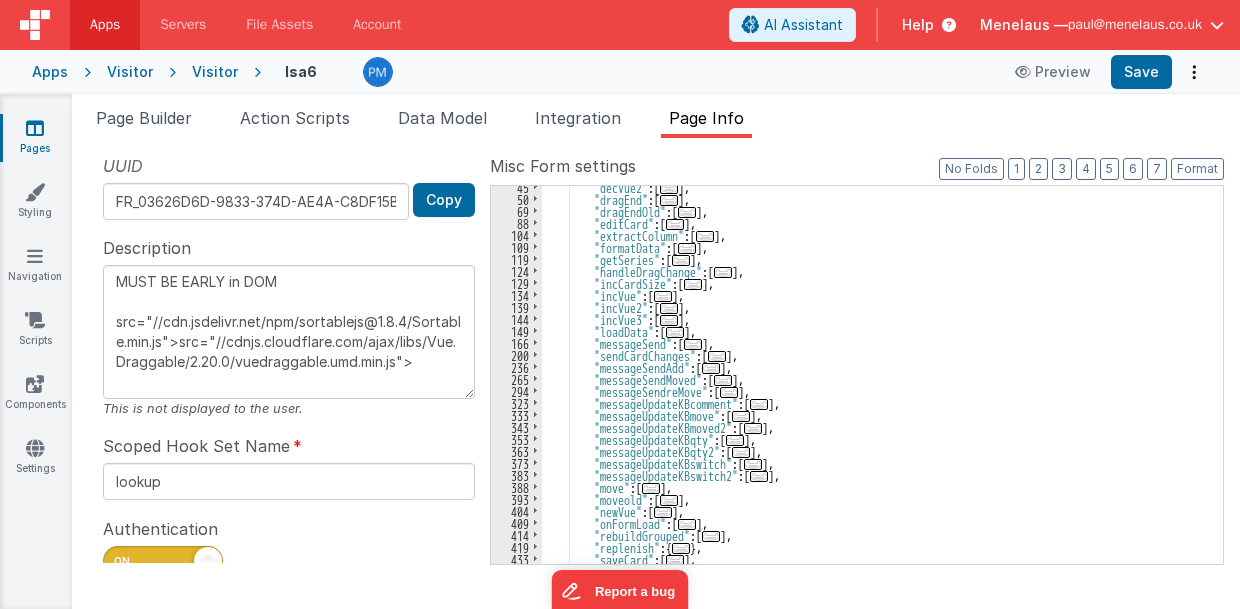 click on "..." at bounding box center (717, 356) 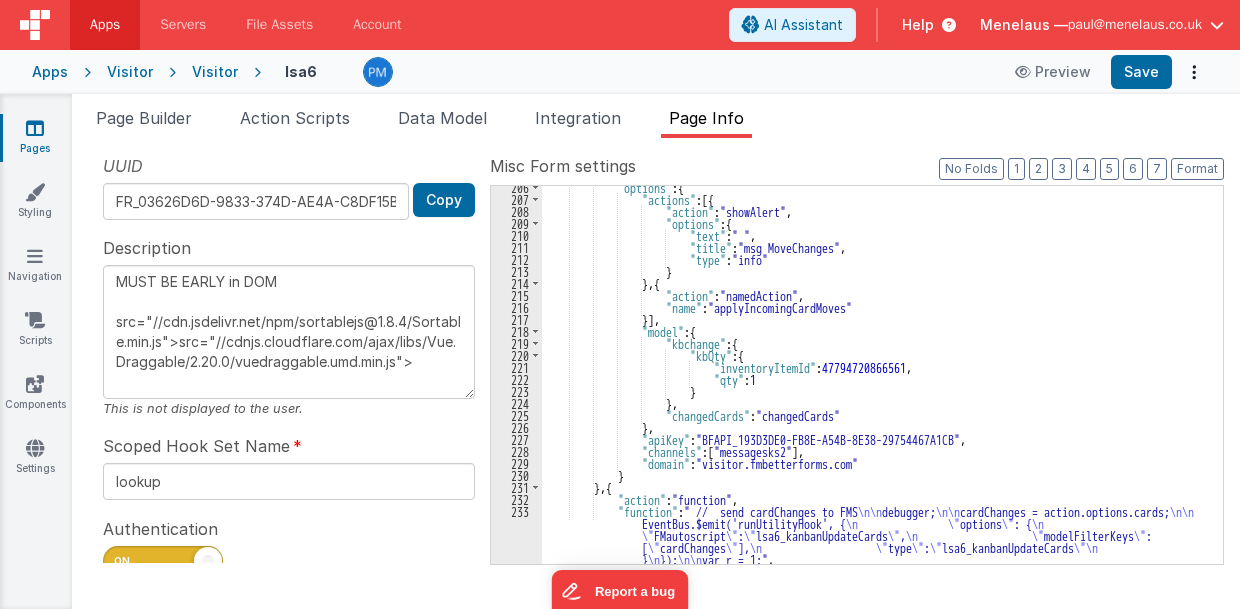 scroll, scrollTop: 465, scrollLeft: 0, axis: vertical 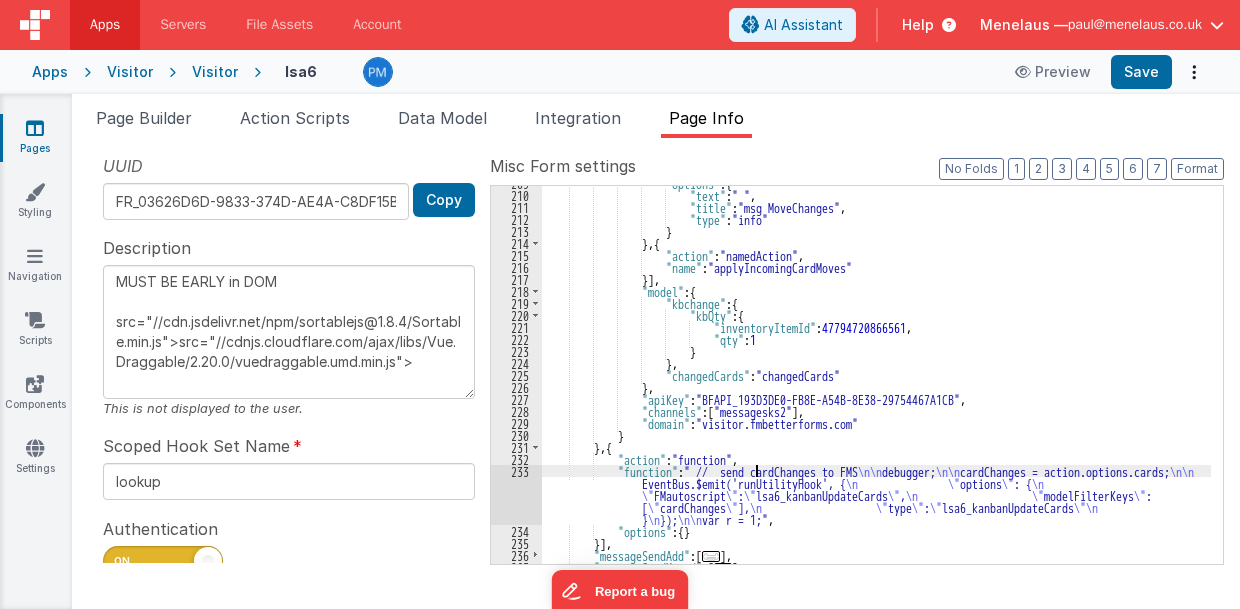 click on ""options" :  {                               "text" :  " " ,                               "title" :  "msg MoveChanges" ,                               "type" :  "info"                          }                     } ,  {                          "action" :  "namedAction" ,                          "name" :  "applyIncomingCardMoves"                     }] ,                     "model" :  {                          "kbchange" :  {                               "kbQty" :  {                                    "inventoryItemId" :  47794720866561 ,                                    "qty" :  1                               }                          } ,                          "changedCards" :  "changedCards"                     } ,                     "apiKey" :  "BFAPI_193D3DE0-FB8E-A54B-8E38-29754467A1CB" ,                     "channels" :  [ "messagesks2" ] ,                     "domain" :  "visitor.fmbetterforms.com"                }           } ,  {                "action" :  , :" at bounding box center [877, 378] 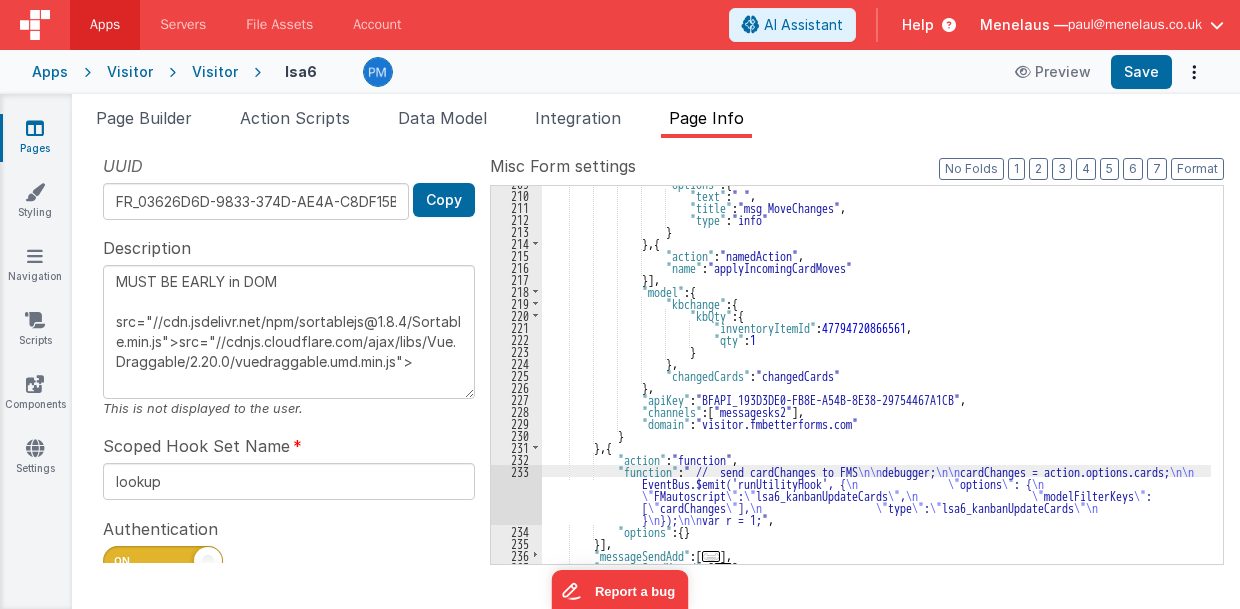 click on ""options" :  {                               "text" :  " " ,                               "title" :  "msg MoveChanges" ,                               "type" :  "info"                          }                     } ,  {                          "action" :  "namedAction" ,                          "name" :  "applyIncomingCardMoves"                     }] ,                     "model" :  {                          "kbchange" :  {                               "kbQty" :  {                                    "inventoryItemId" :  47794720866561 ,                                    "qty" :  1                               }                          } ,                          "changedCards" :  "changedCards"                     } ,                     "apiKey" :  "BFAPI_193D3DE0-FB8E-A54B-8E38-29754467A1CB" ,                     "channels" :  [ "messagesks2" ] ,                     "domain" :  "visitor.fmbetterforms.com"                }           } ,  {                "action" :  , :" at bounding box center (877, 378) 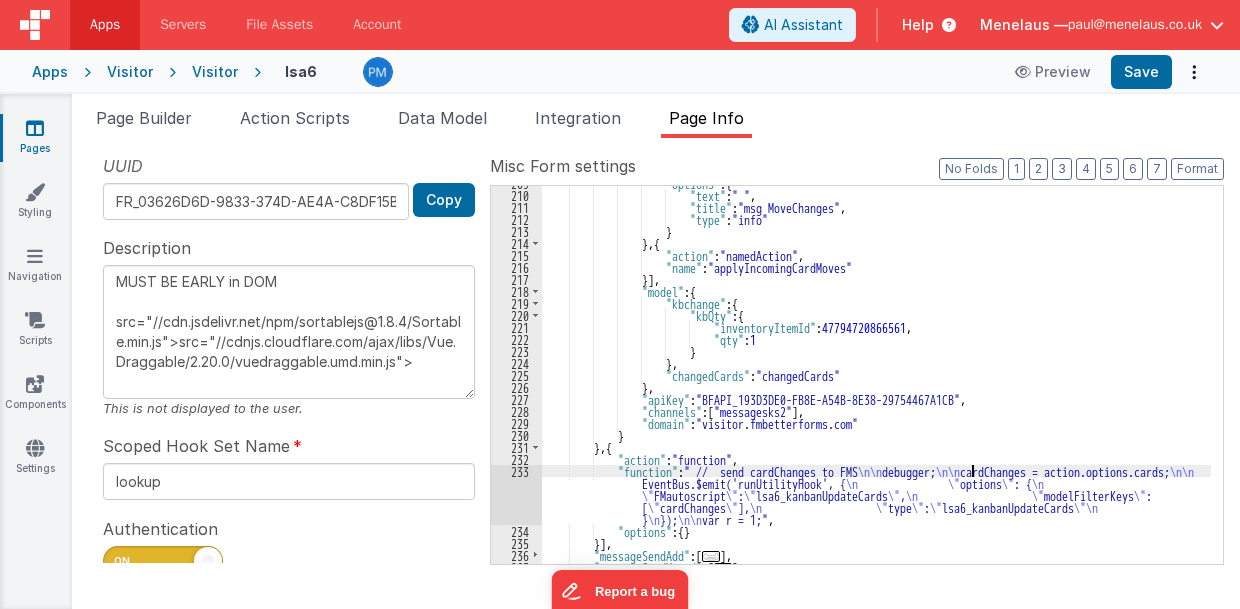 type on "MUST BE EARLY in DOM
src="//cdn.jsdelivr.net/npm/sortablejs@1.8.4/Sortable.min.js">src="//cdnjs.cloudflare.com/ajax/libs/Vue.Draggable/2.20.0/vuedraggable.umd.min.js">" 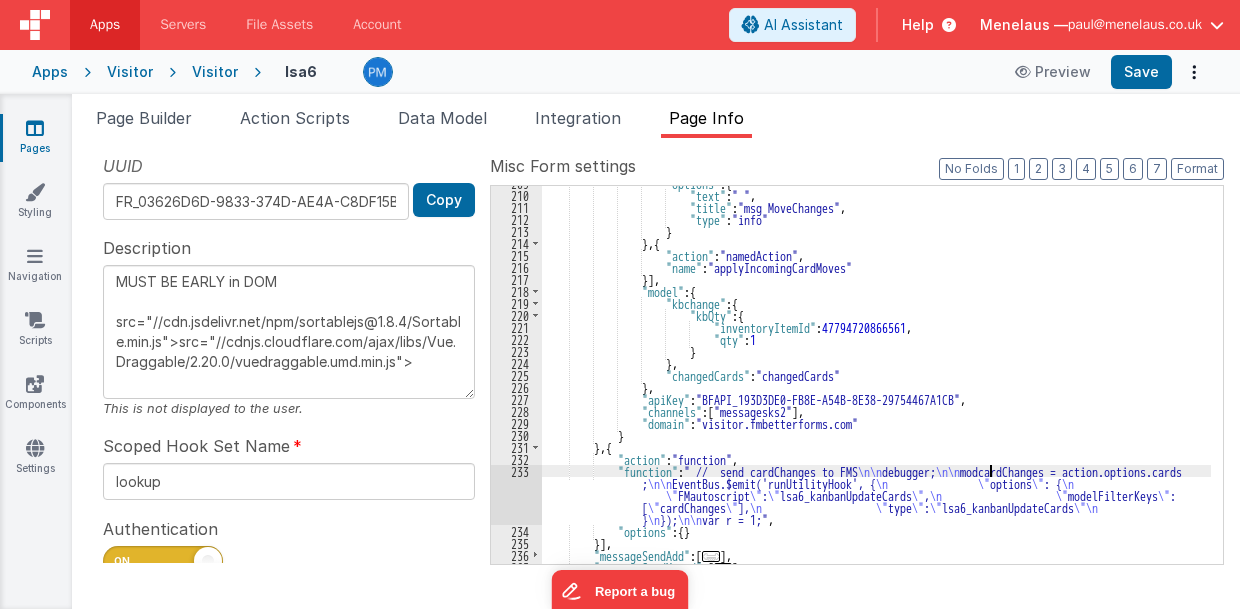 type on "MUST BE EARLY in DOM
src="//cdn.jsdelivr.net/npm/sortablejs@1.8.4/Sortable.min.js">src="//cdnjs.cloudflare.com/ajax/libs/Vue.Draggable/2.20.0/vuedraggable.umd.min.js">" 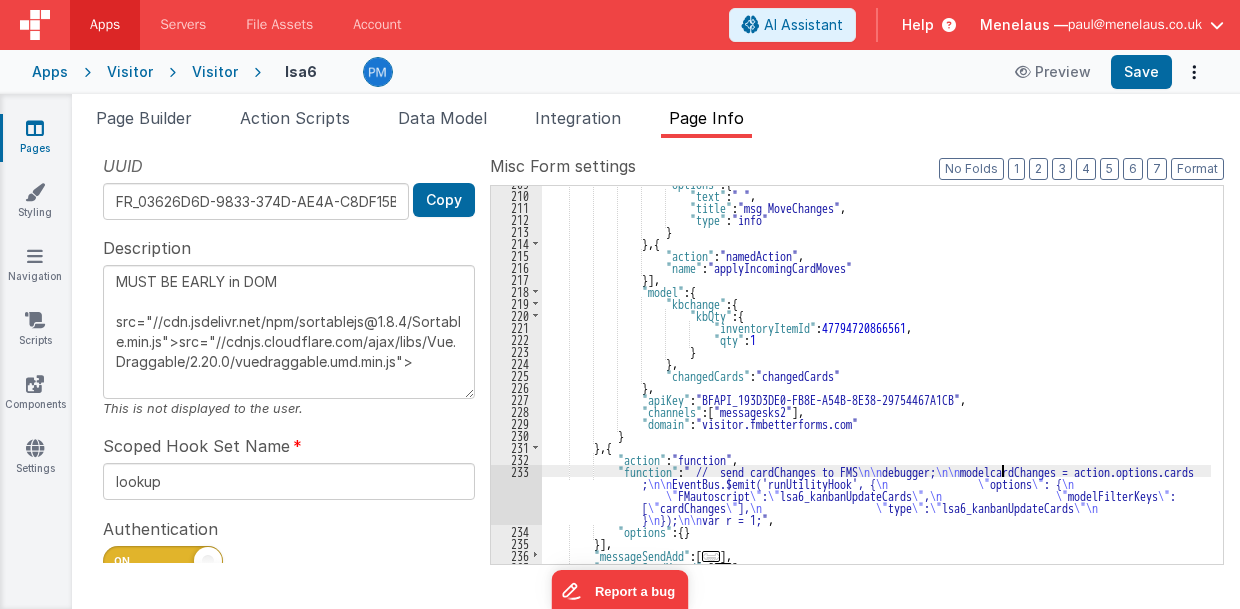 type on "MUST BE EARLY in DOM
src="//cdn.jsdelivr.net/npm/sortablejs@1.8.4/Sortable.min.js">src="//cdnjs.cloudflare.com/ajax/libs/Vue.Draggable/2.20.0/vuedraggable.umd.min.js">" 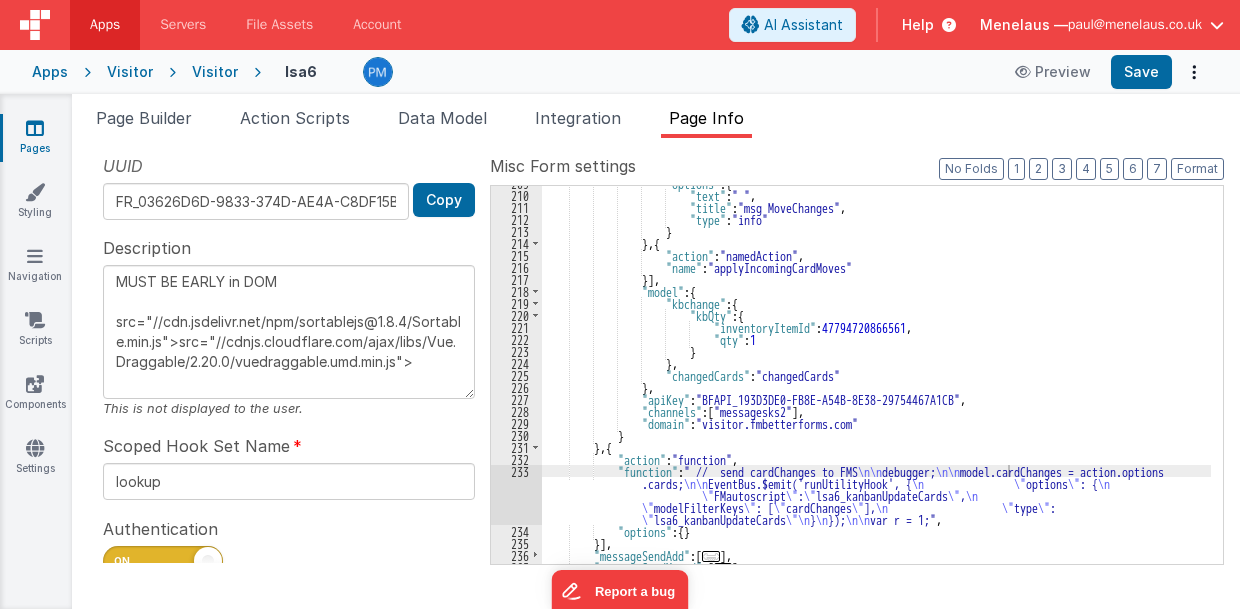 click on ""options" :  {                               "text" :  " " ,                               "title" :  "msg MoveChanges" ,                               "type" :  "info"                          }                     } ,  {                          "action" :  "namedAction" ,                          "name" :  "applyIncomingCardMoves"                     }] ,                     "model" :  {                          "kbchange" :  {                               "kbQty" :  {                                    "inventoryItemId" :  47794720866561 ,                                    "qty" :  1                               }                          } ,                          "changedCards" :  "changedCards"                     } ,                     "apiKey" :  "BFAPI_193D3DE0-FB8E-A54B-8E38-29754467A1CB" ,                     "channels" :  [ "messagesks2" ] ,                     "domain" :  "visitor.fmbetterforms.com"                }           } ,  {                "action" :  , :" at bounding box center [877, 378] 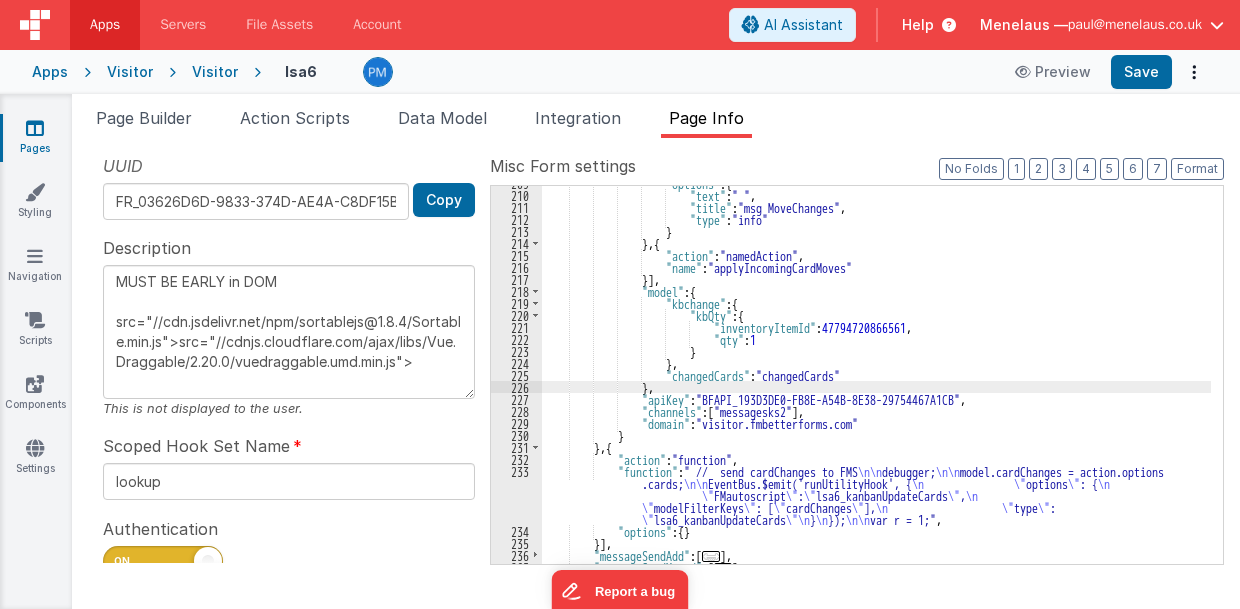 click on ""options" :  {                               "text" :  " " ,                               "title" :  "msg MoveChanges" ,                               "type" :  "info"                          }                     } ,  {                          "action" :  "namedAction" ,                          "name" :  "applyIncomingCardMoves"                     }] ,                     "model" :  {                          "kbchange" :  {                               "kbQty" :  {                                    "inventoryItemId" :  47794720866561 ,                                    "qty" :  1                               }                          } ,                          "changedCards" :  "changedCards"                     } ,                     "apiKey" :  "BFAPI_193D3DE0-FB8E-A54B-8E38-29754467A1CB" ,                     "channels" :  [ "messagesks2" ] ,                     "domain" :  "visitor.fmbetterforms.com"                }           } ,  {                "action" :  , :" at bounding box center (877, 378) 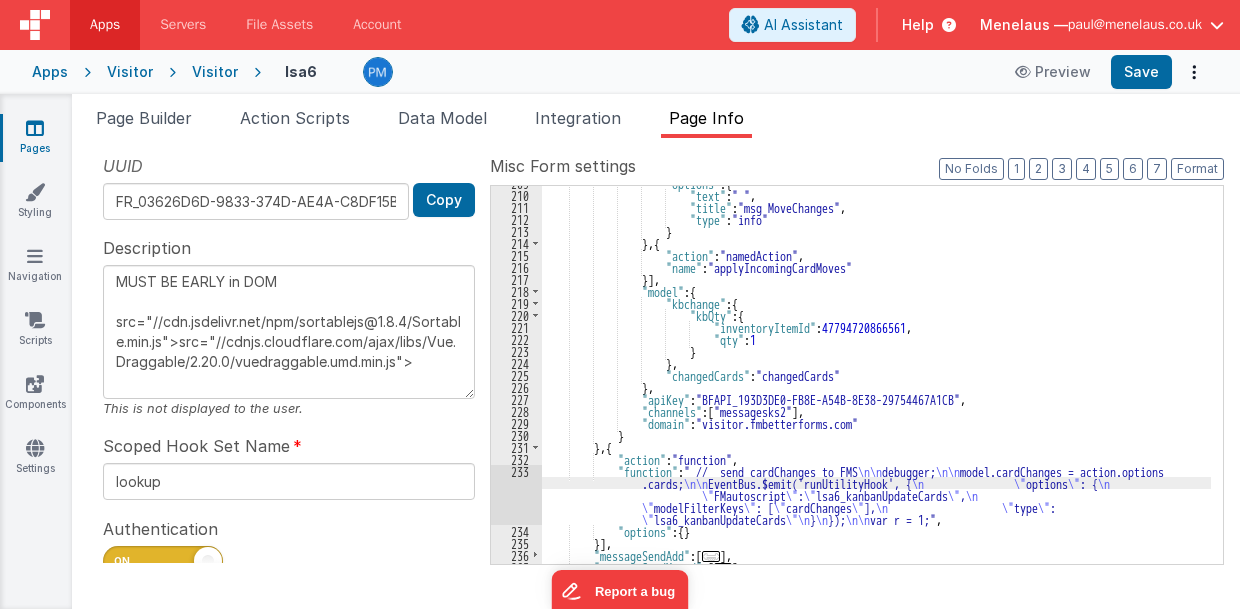 click on "233" at bounding box center (516, 495) 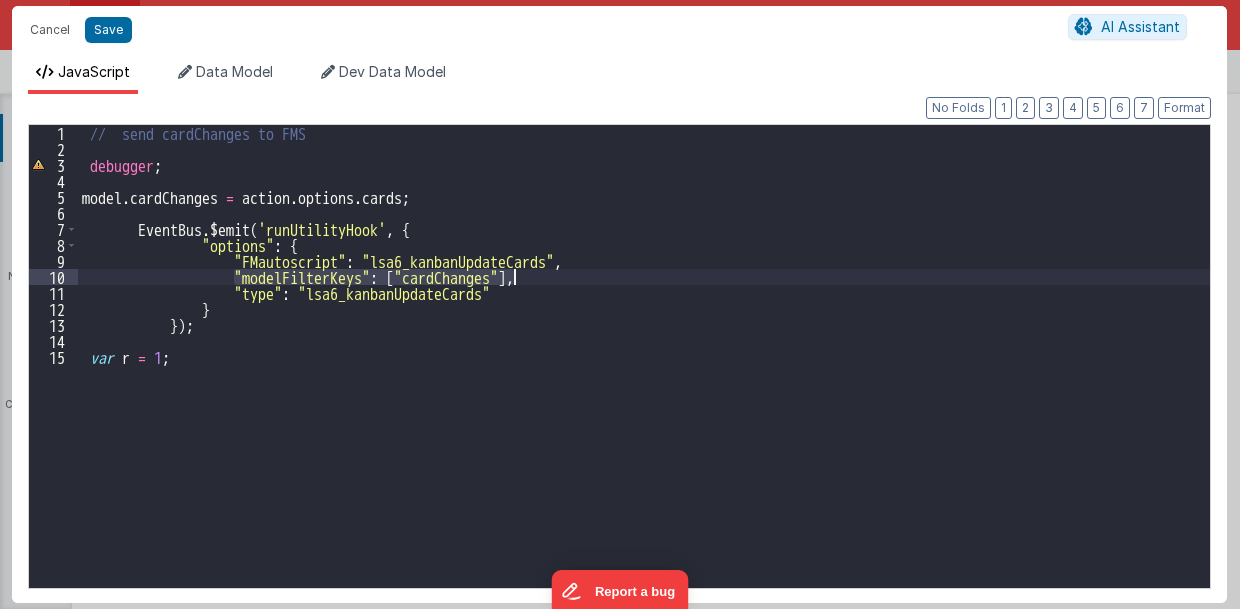 drag, startPoint x: 232, startPoint y: 274, endPoint x: 512, endPoint y: 278, distance: 280.02856 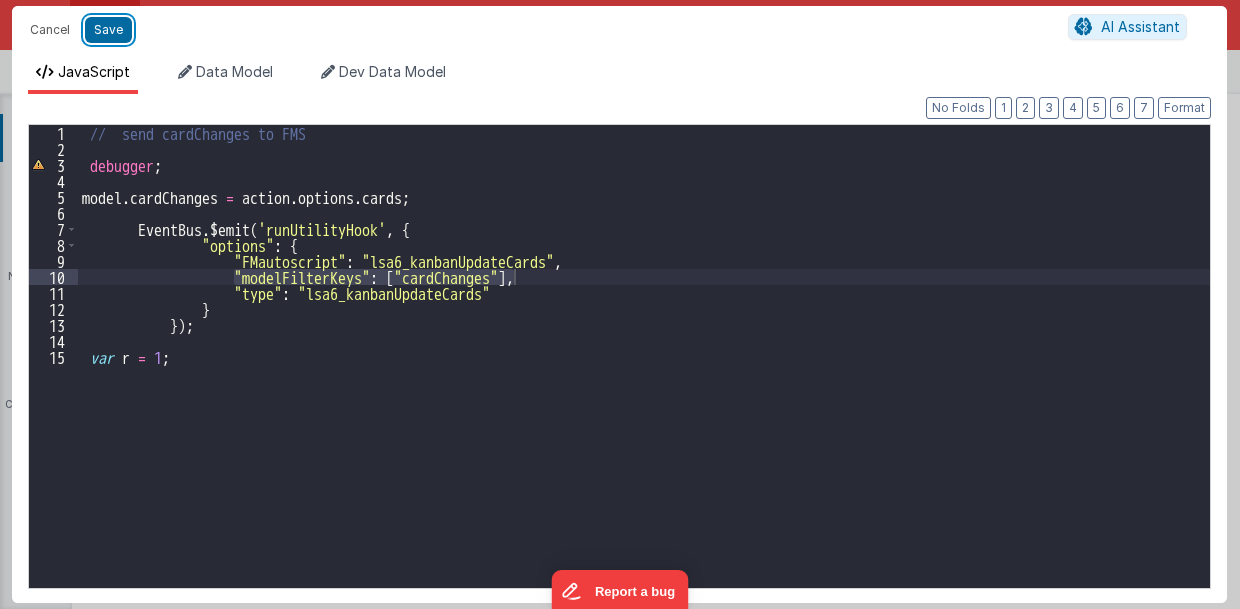drag, startPoint x: 99, startPoint y: 29, endPoint x: 141, endPoint y: 29, distance: 42 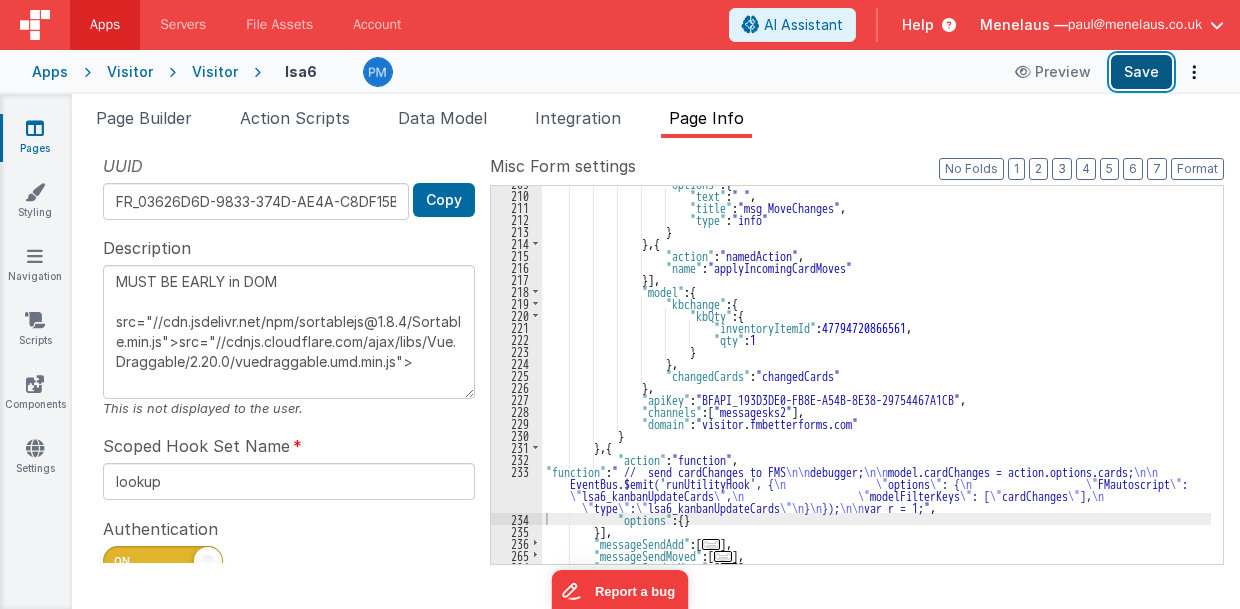 click on "Save" at bounding box center [1141, 72] 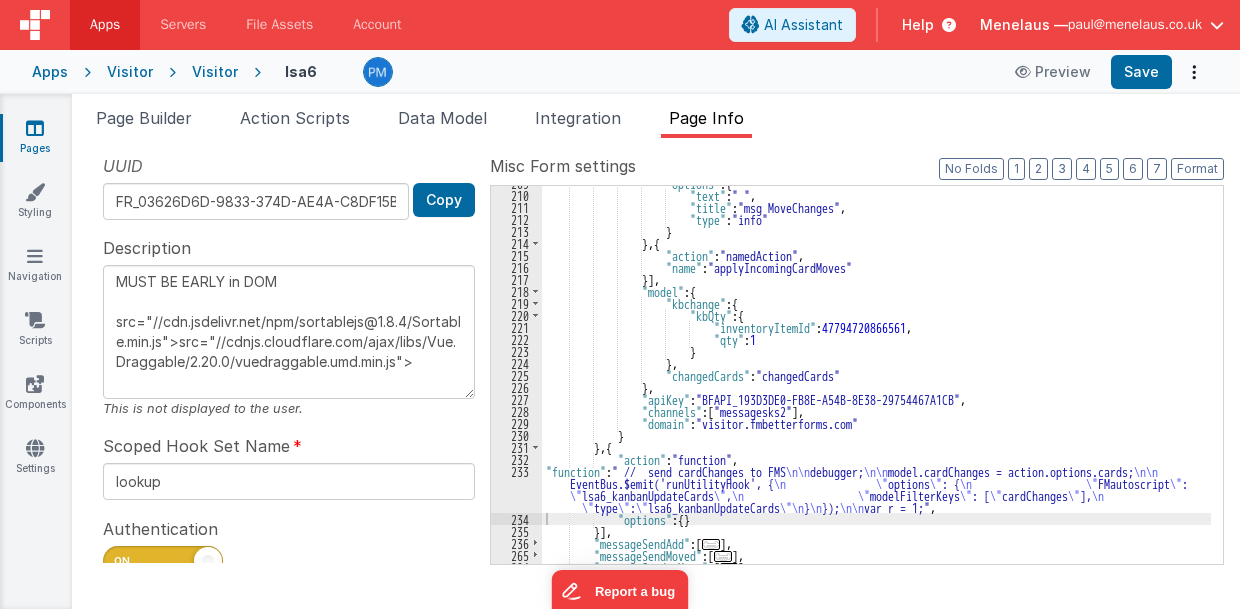 drag, startPoint x: 447, startPoint y: 117, endPoint x: 543, endPoint y: 283, distance: 191.76027 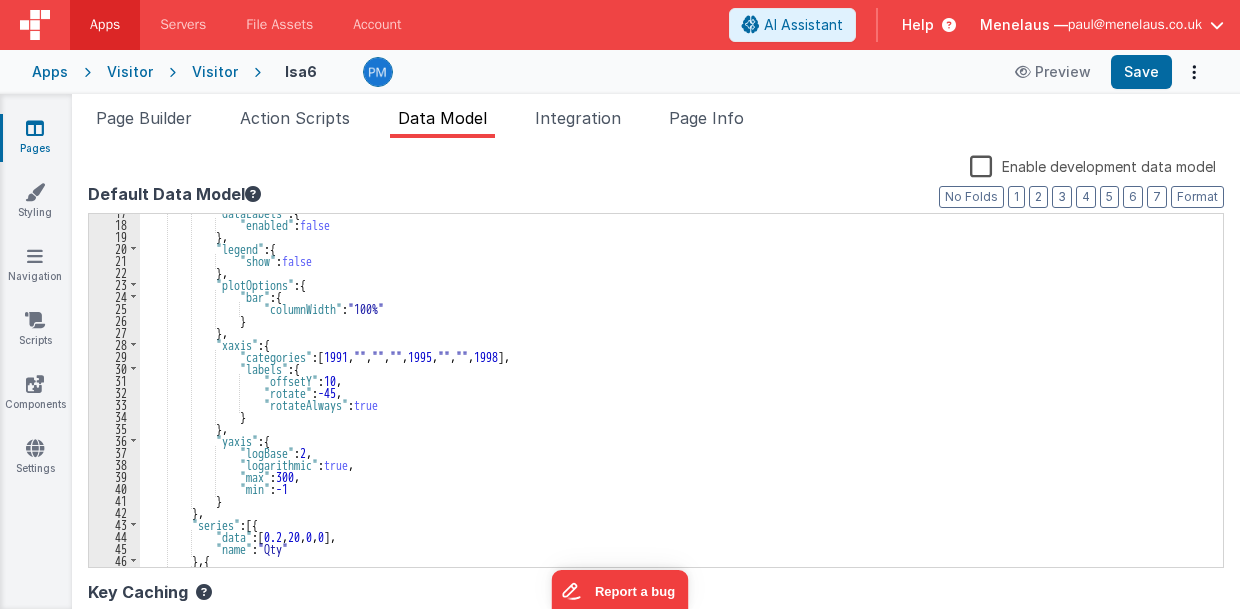 scroll, scrollTop: 280, scrollLeft: 0, axis: vertical 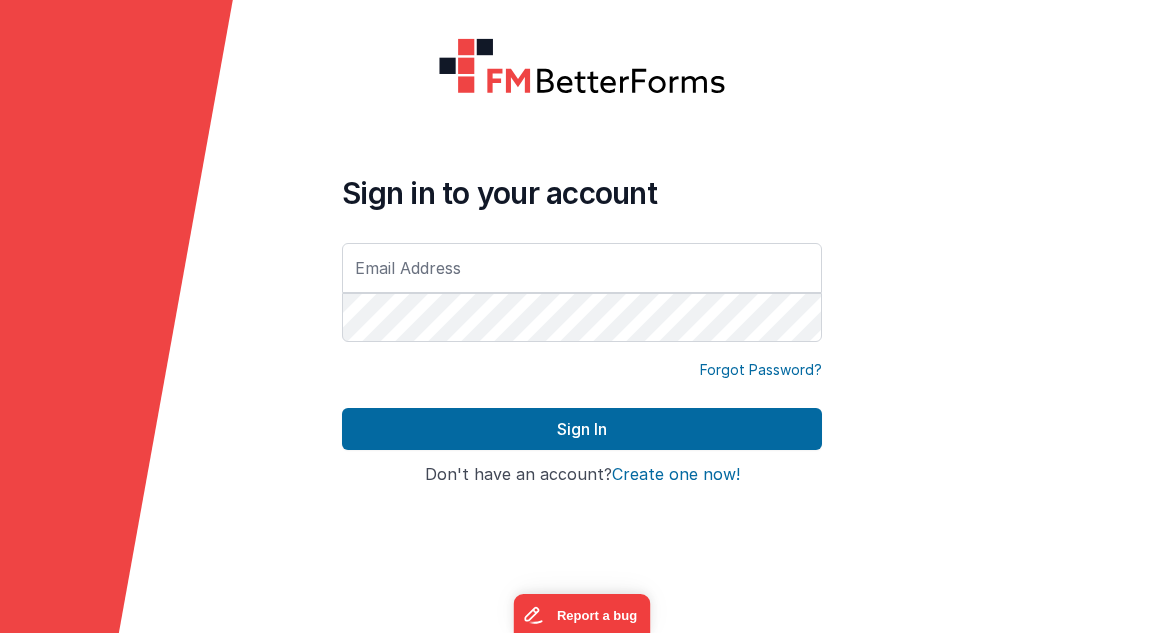 type on "paul@menelaus.co.uk" 